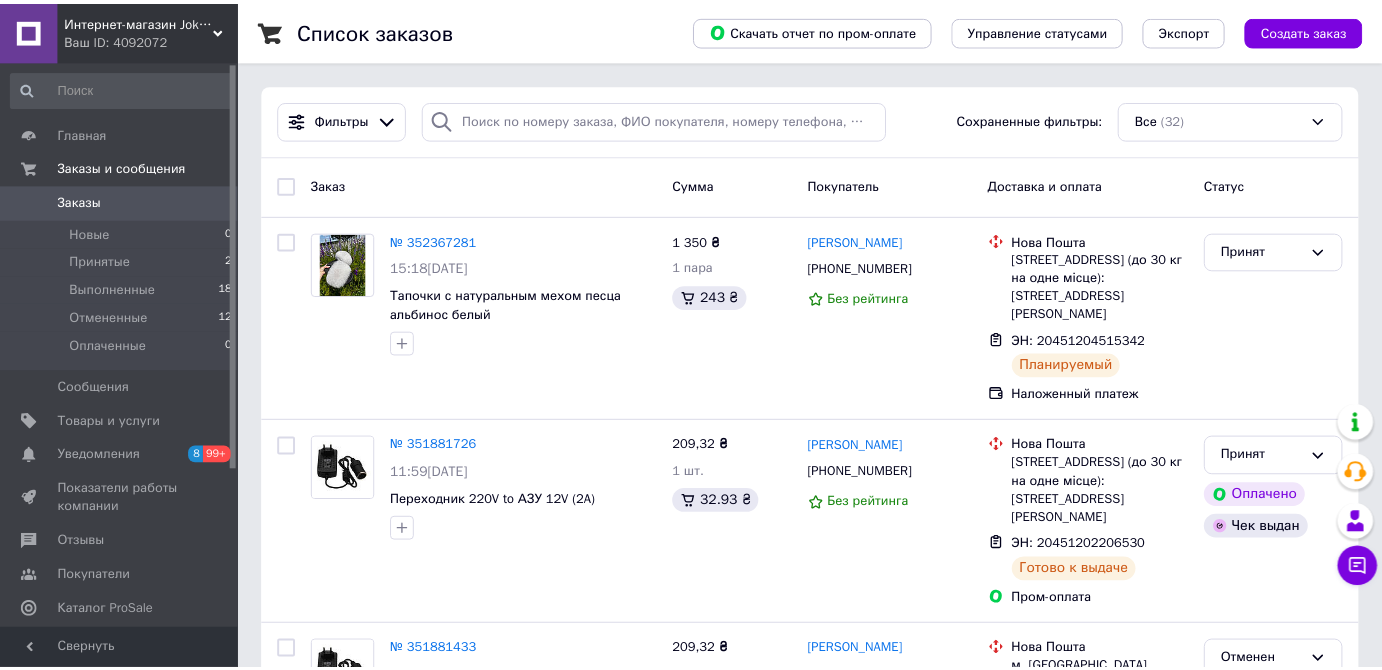 scroll, scrollTop: 0, scrollLeft: 0, axis: both 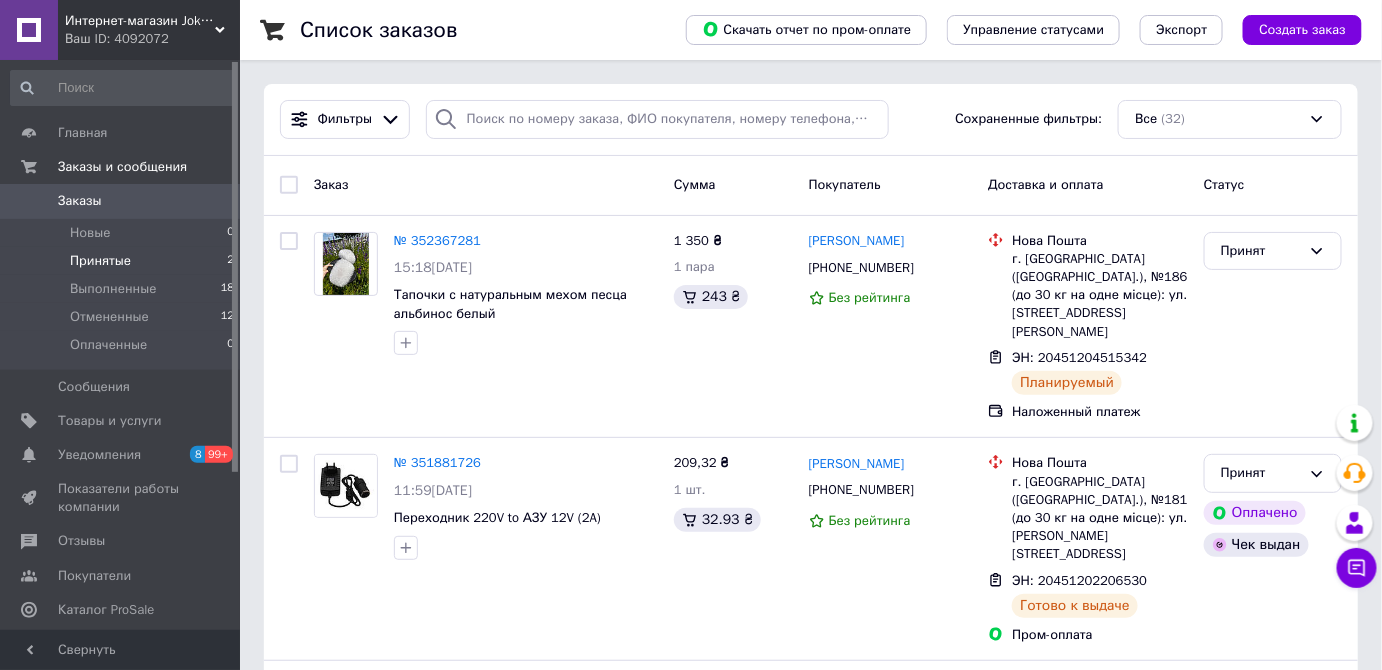 click on "Принятые" at bounding box center (100, 261) 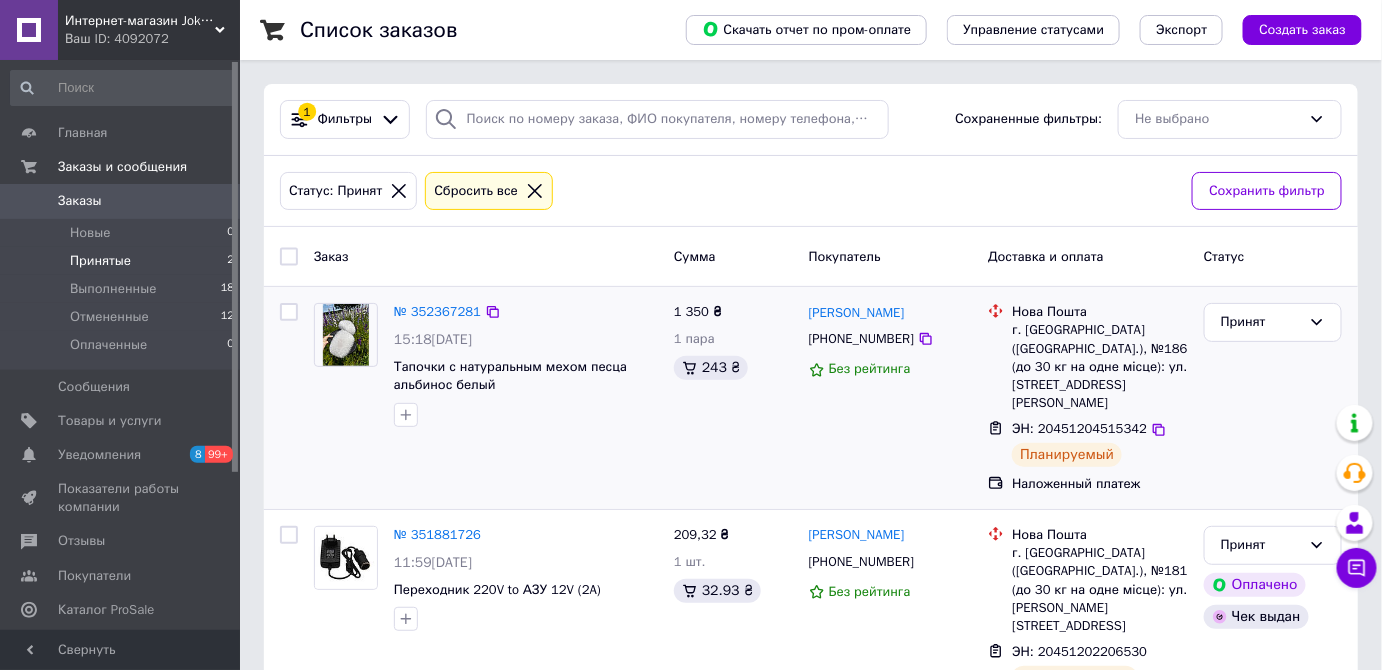 scroll, scrollTop: 29, scrollLeft: 0, axis: vertical 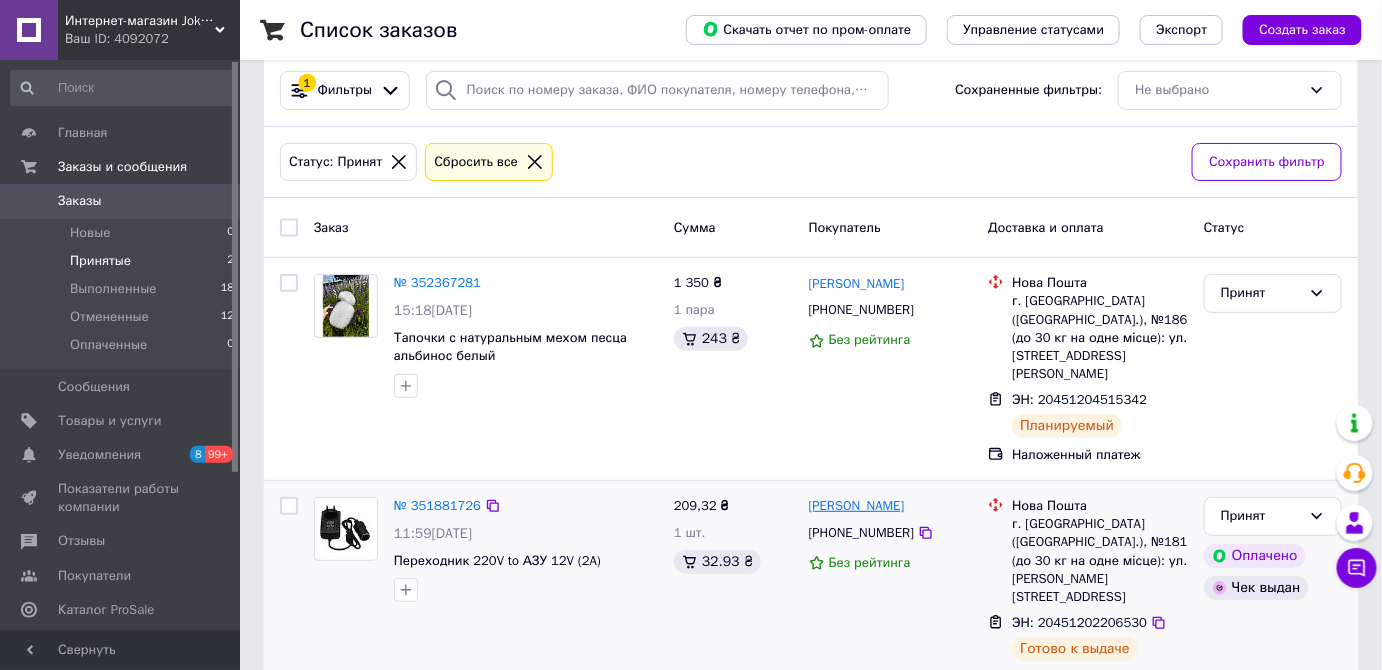 click on "[PERSON_NAME]" at bounding box center [857, 506] 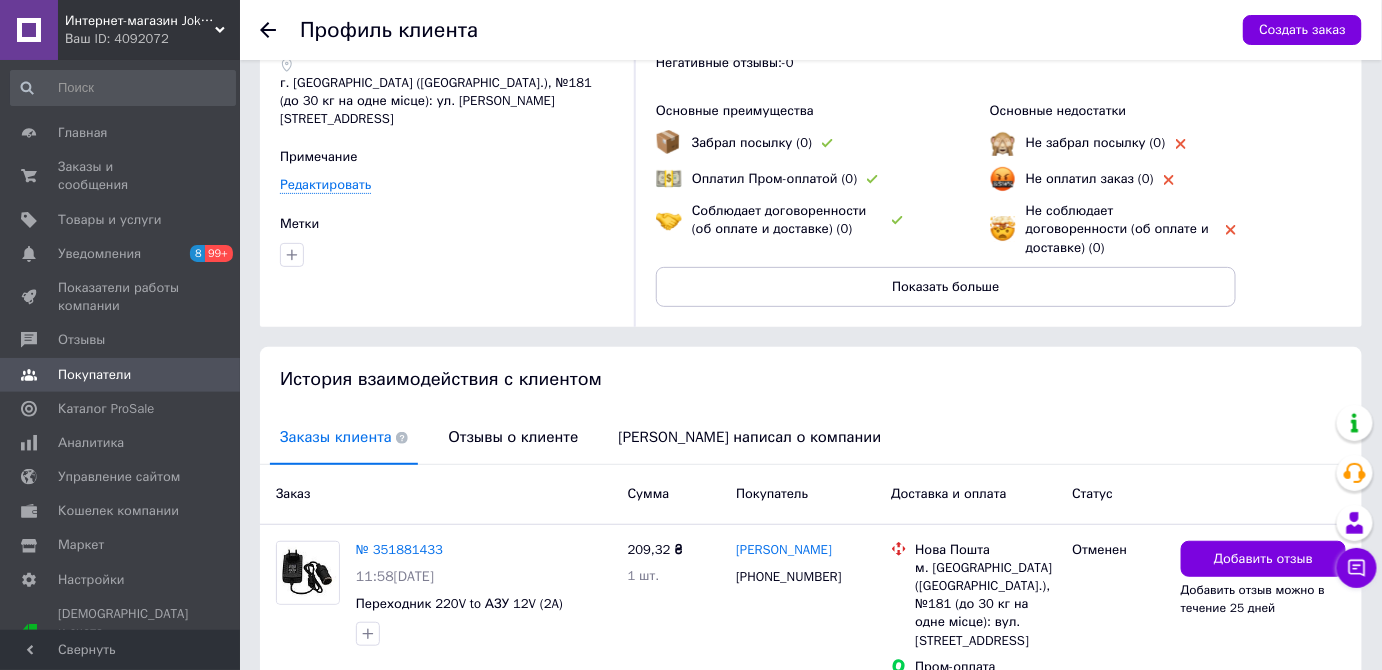 scroll, scrollTop: 0, scrollLeft: 0, axis: both 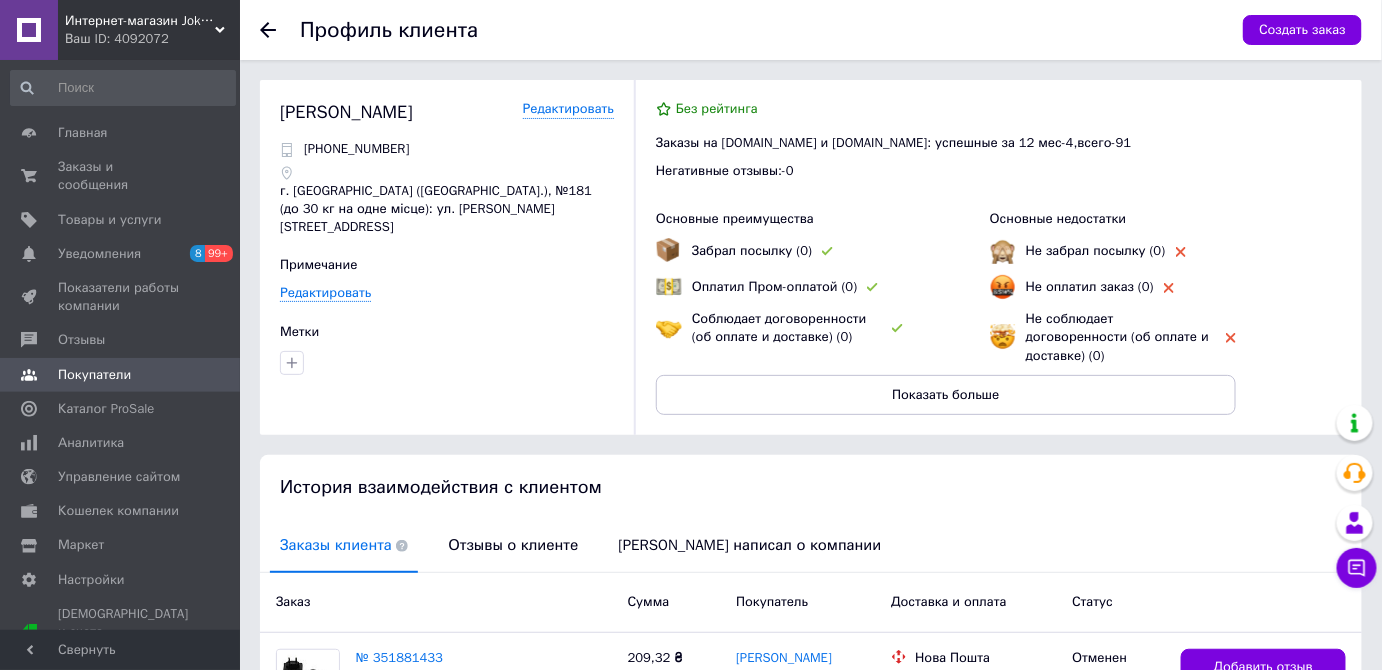click 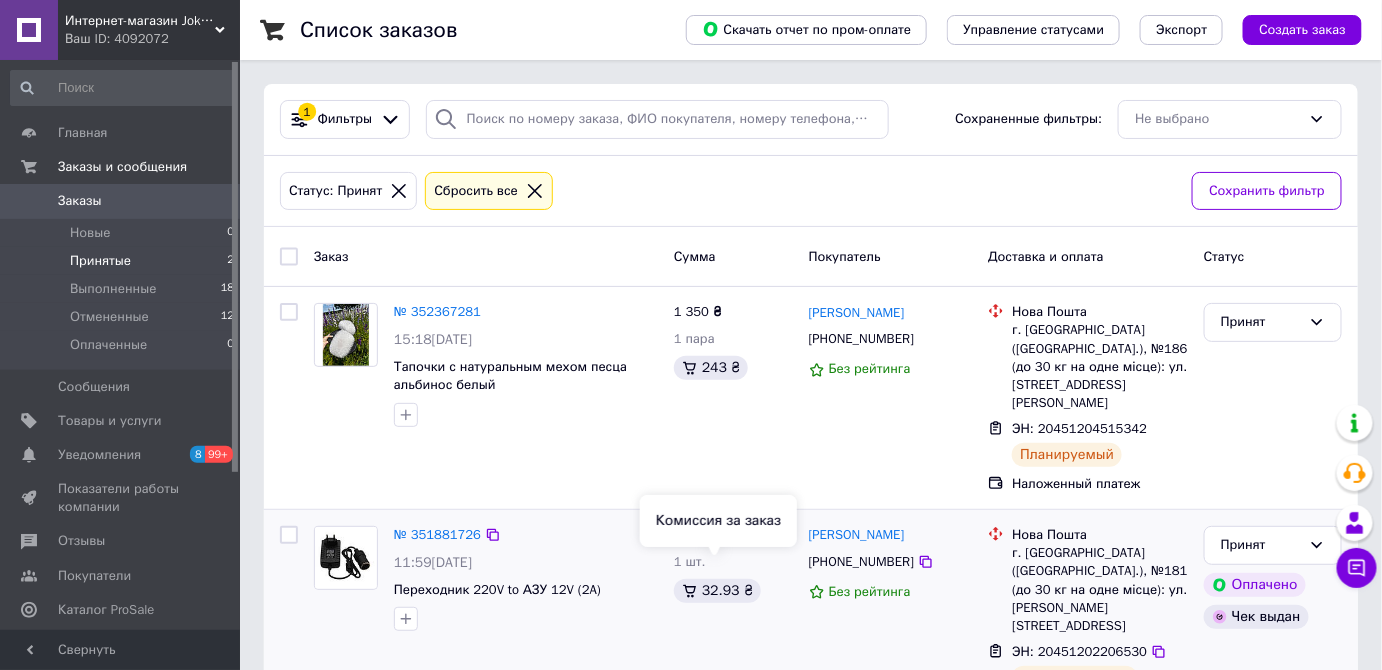 scroll, scrollTop: 29, scrollLeft: 0, axis: vertical 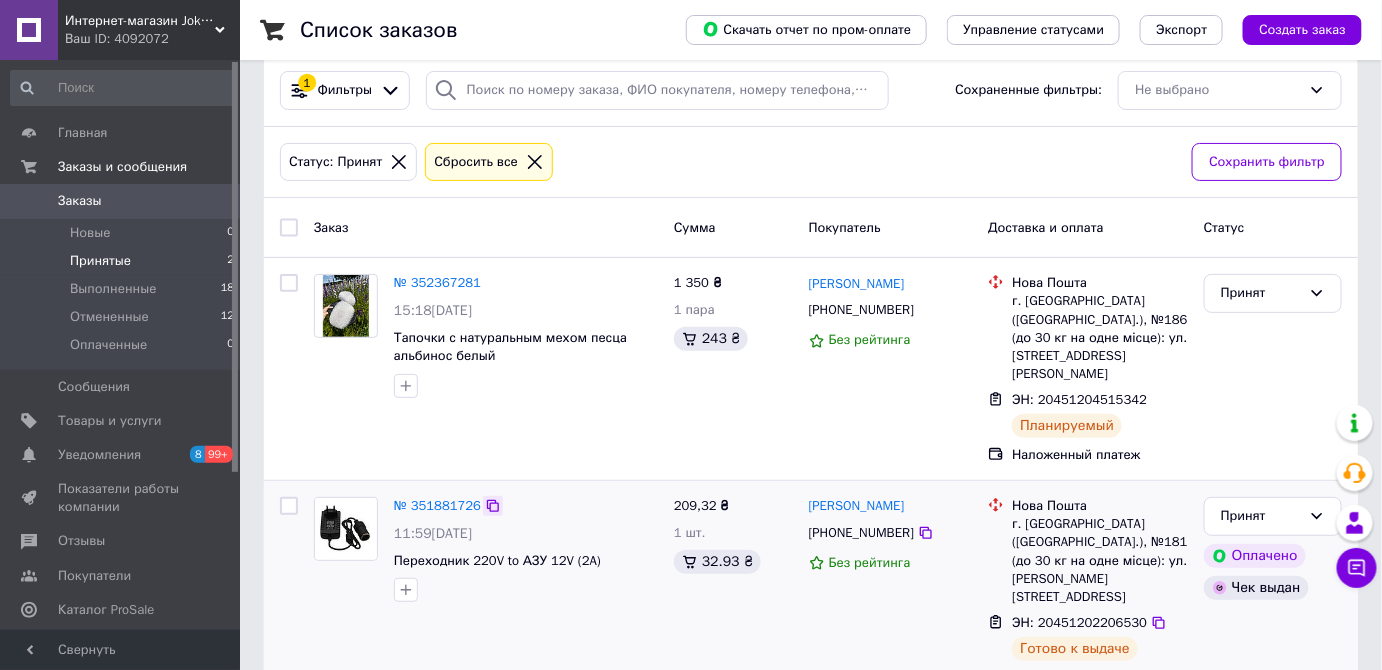 click 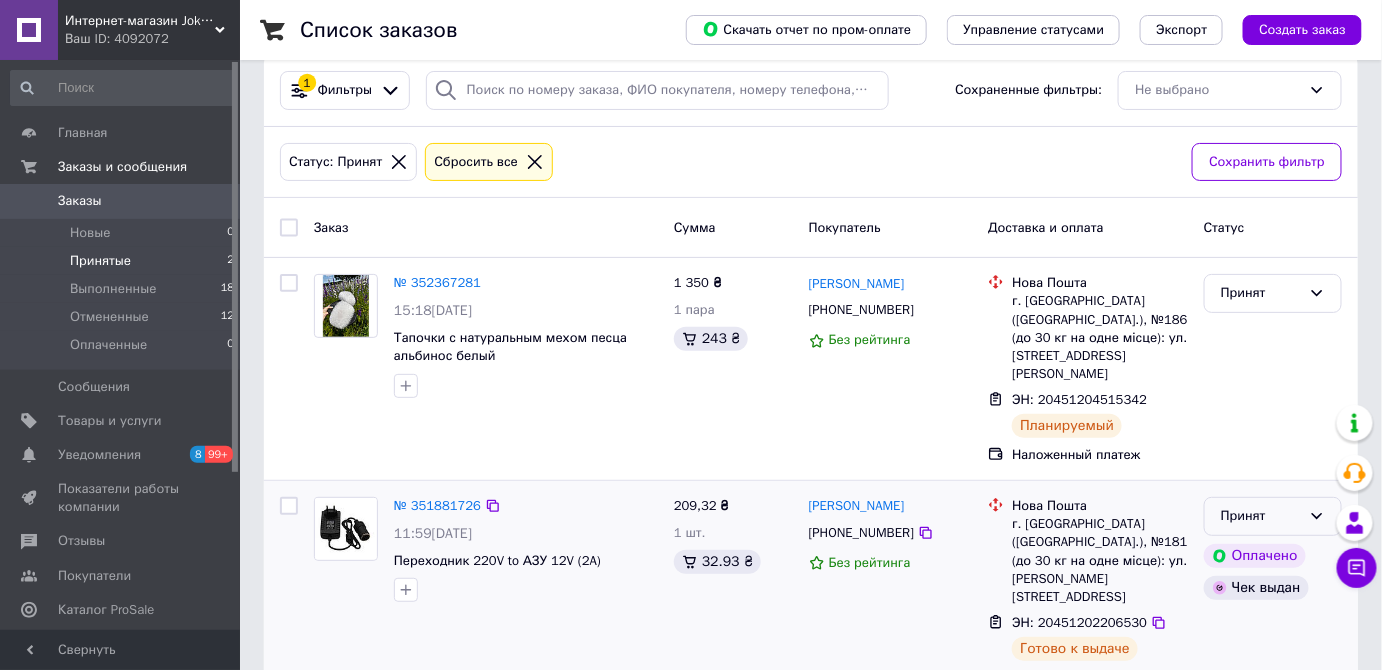click on "Принят" at bounding box center [1261, 516] 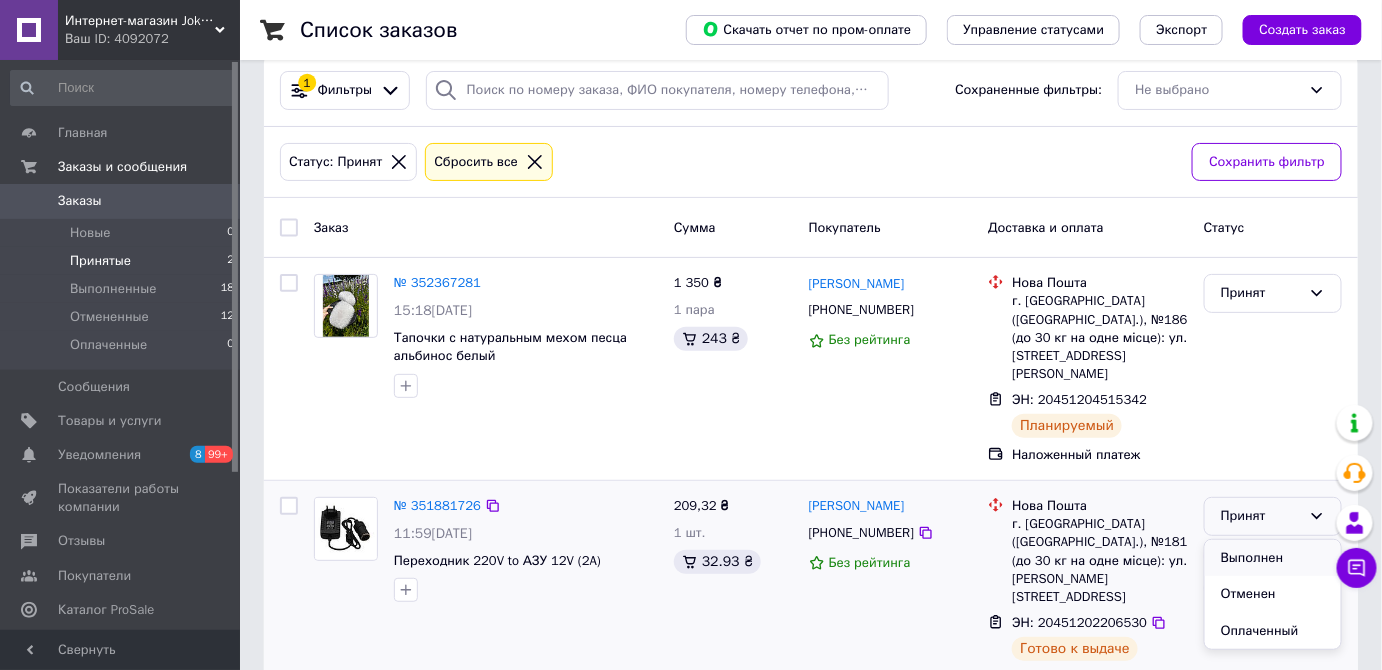 click on "Выполнен" at bounding box center [1273, 558] 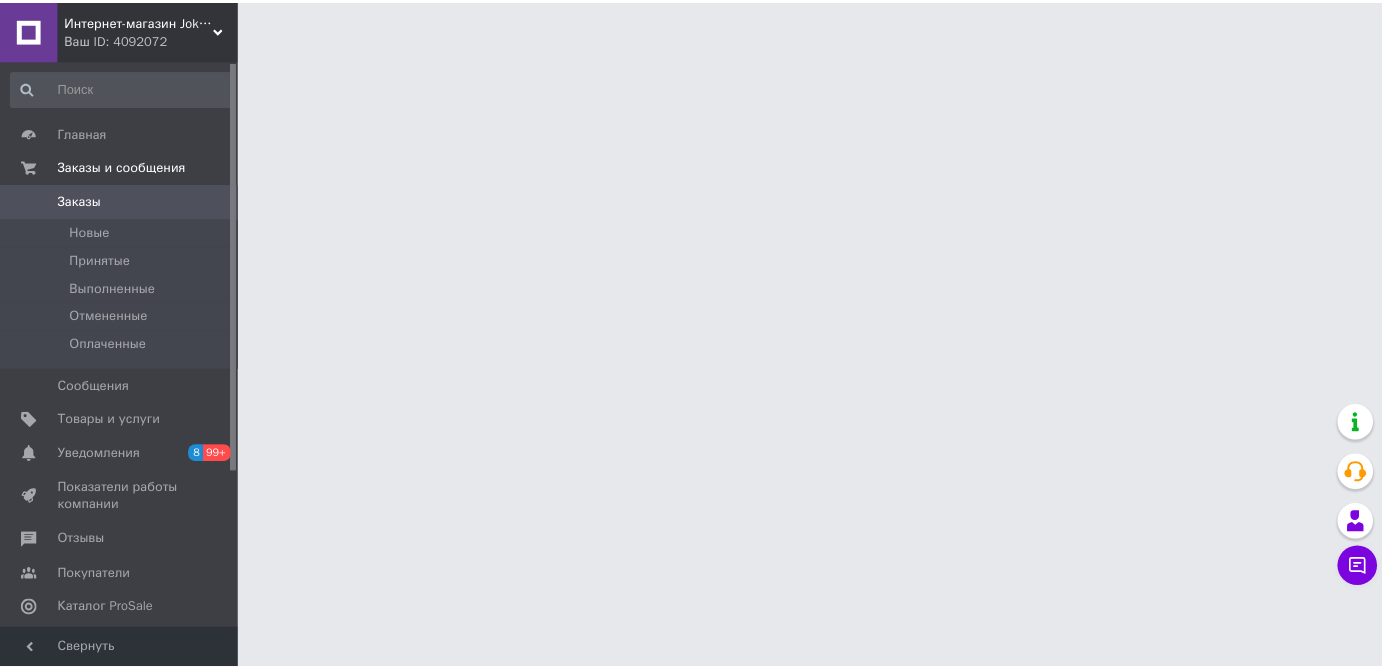 scroll, scrollTop: 0, scrollLeft: 0, axis: both 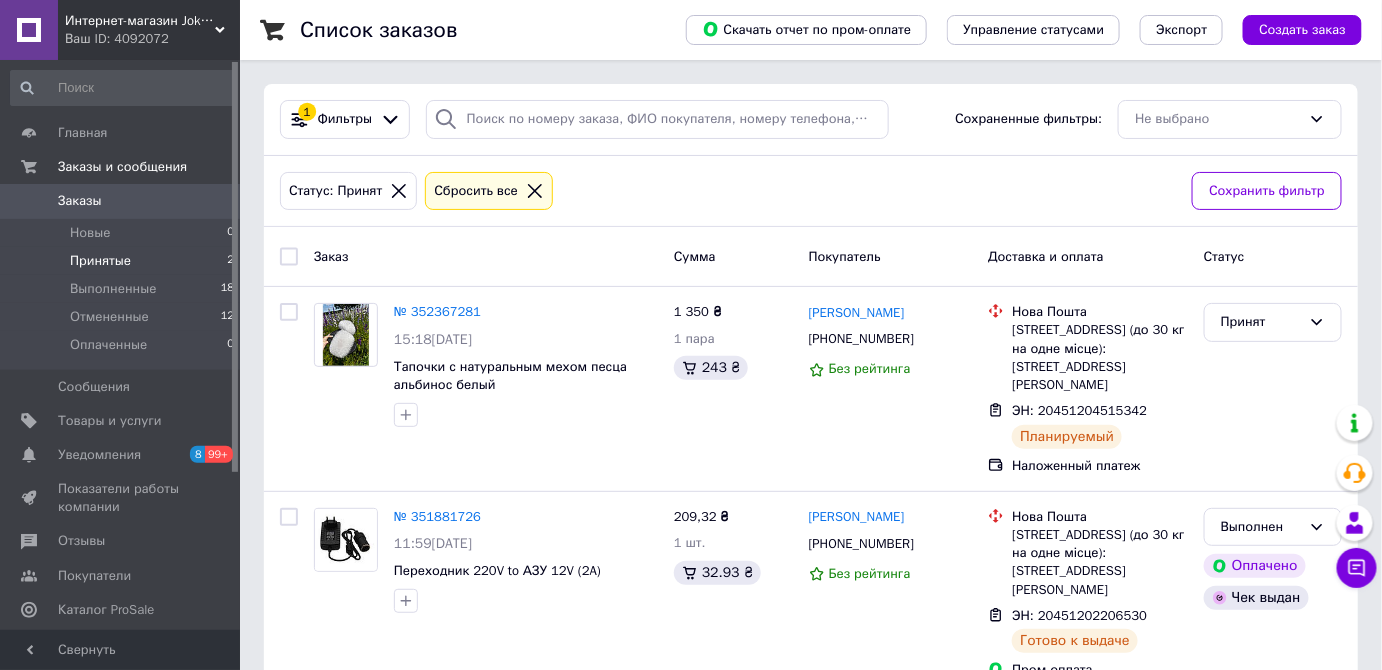 click 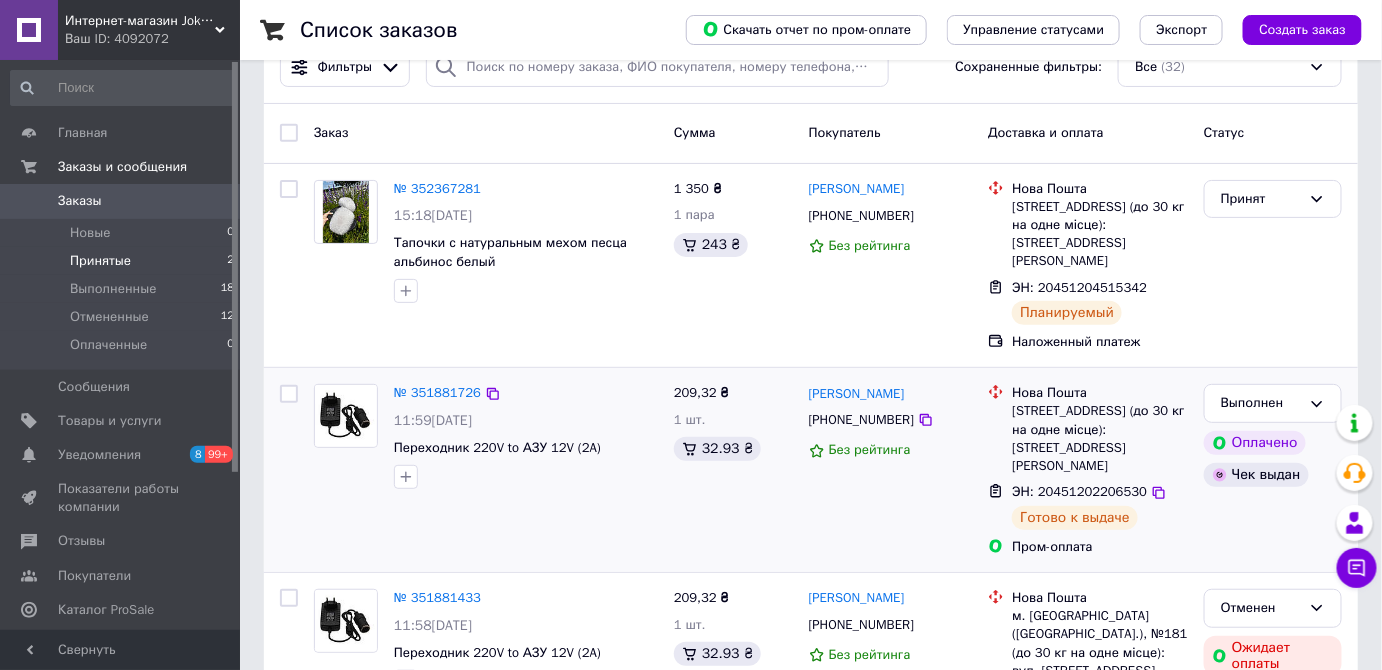 scroll, scrollTop: 0, scrollLeft: 0, axis: both 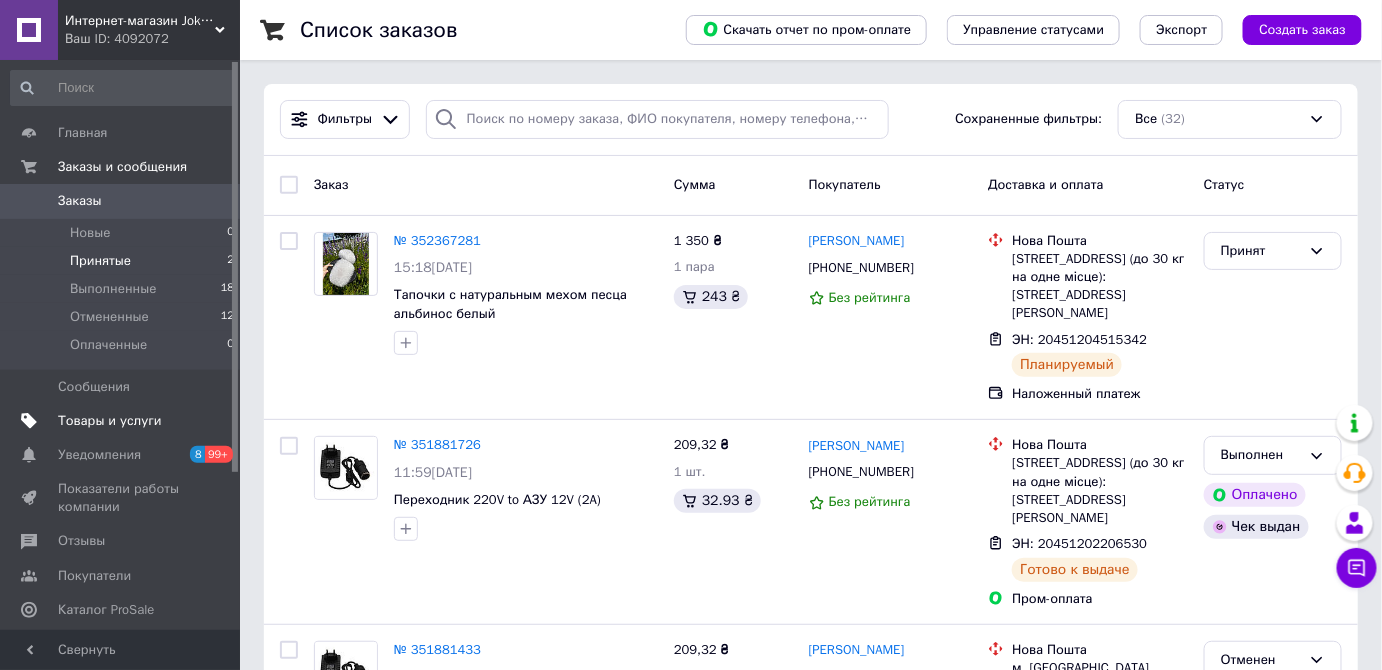 click on "Товары и услуги" at bounding box center [110, 421] 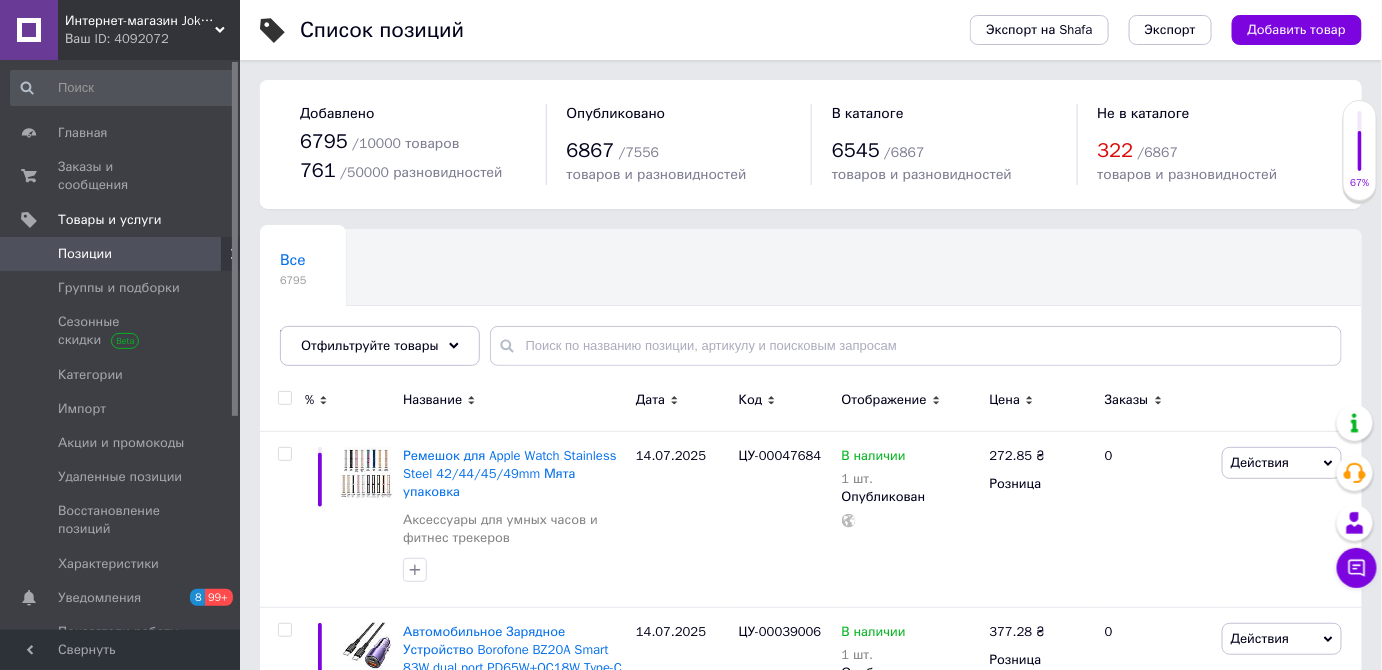 scroll, scrollTop: 90, scrollLeft: 0, axis: vertical 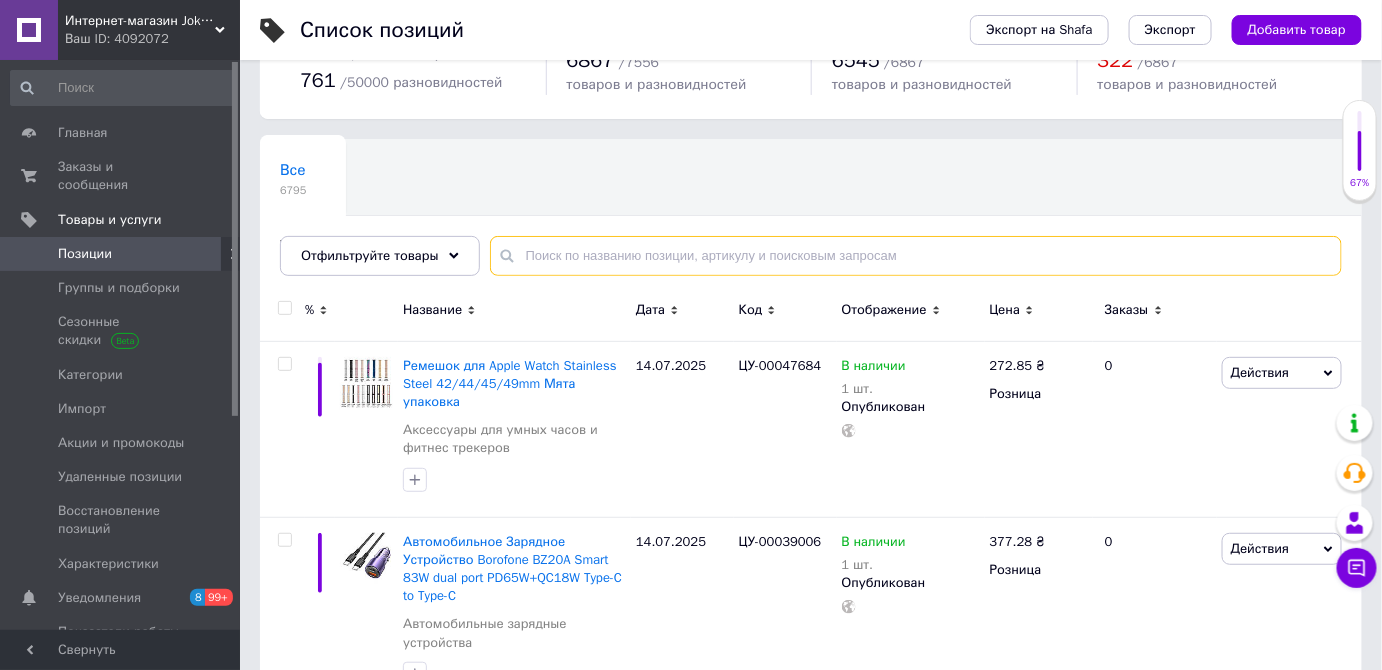 click at bounding box center [916, 256] 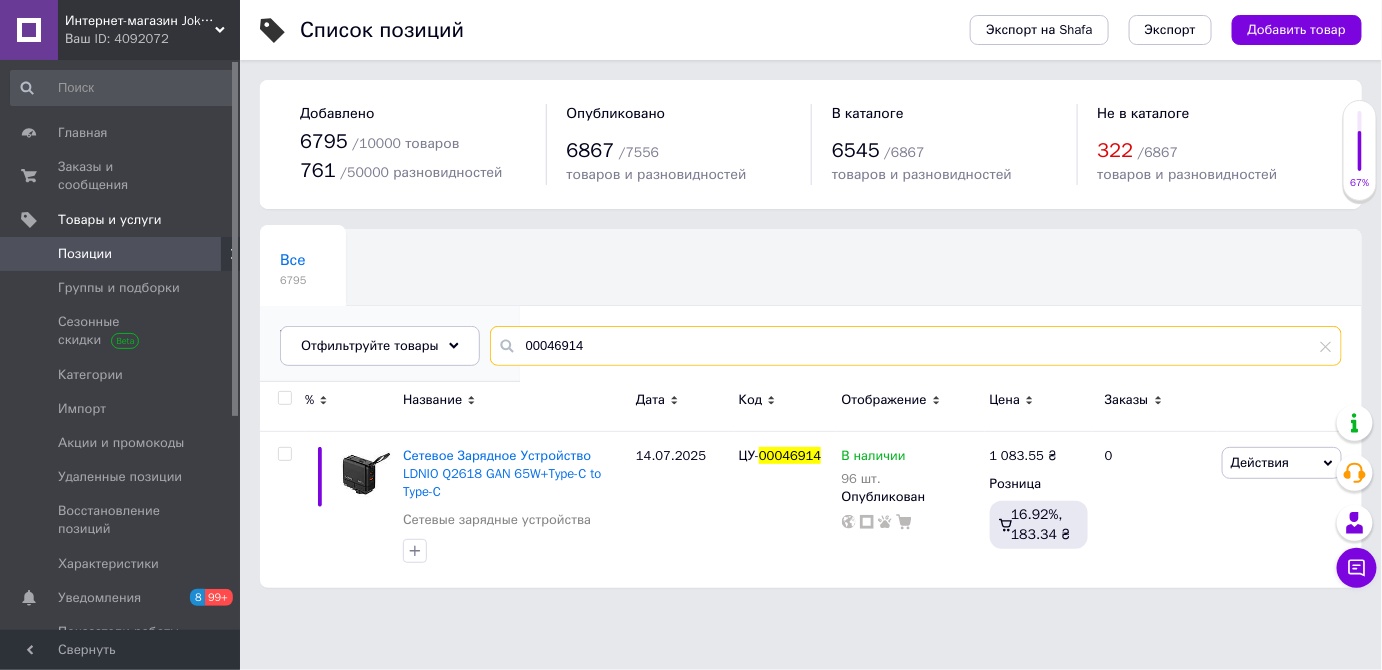 scroll, scrollTop: 0, scrollLeft: 0, axis: both 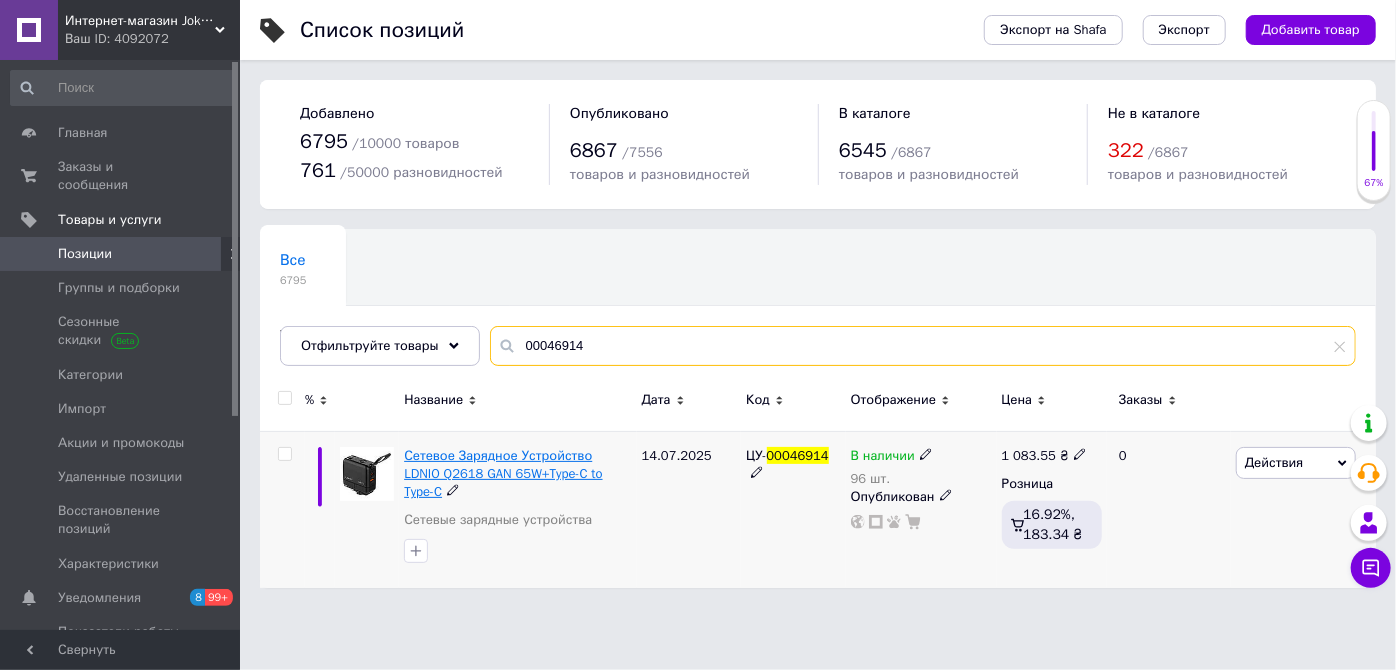 type on "00046914" 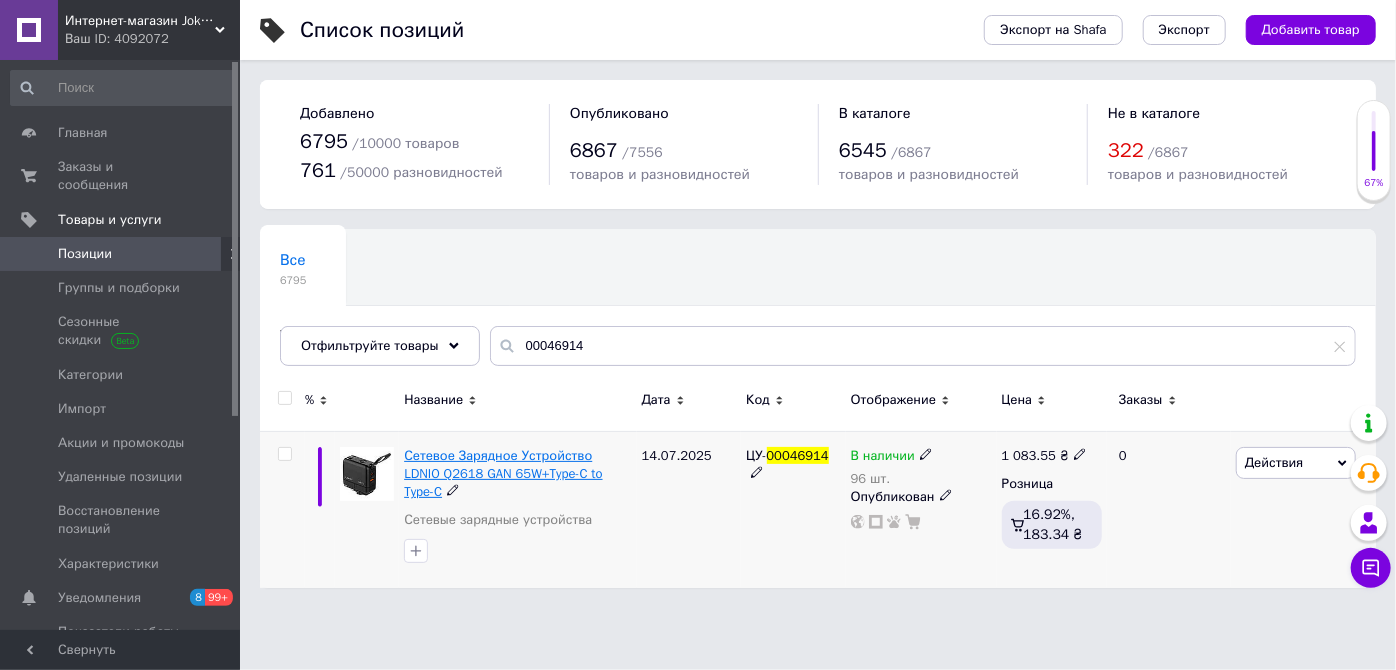 click on "Сетевое Зарядное Устройство LDNIO Q2618 GAN 65W+Type-C to Type-C" at bounding box center (503, 473) 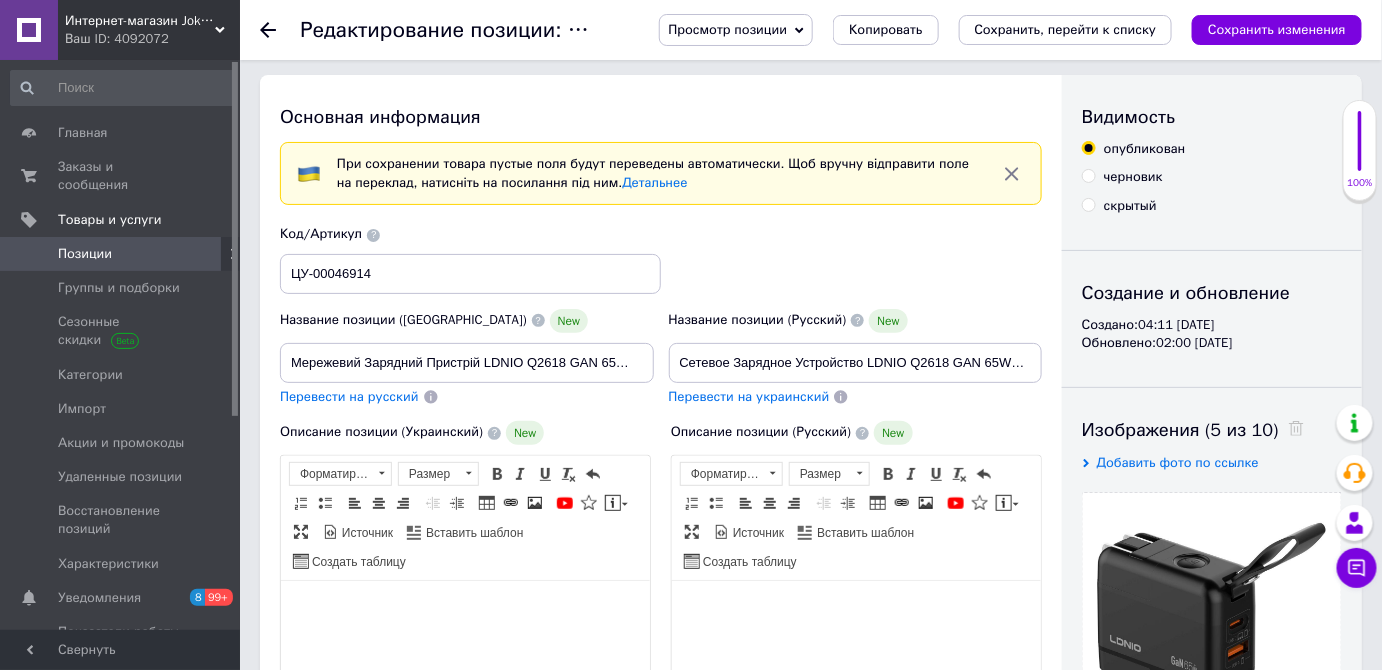 scroll, scrollTop: 0, scrollLeft: 0, axis: both 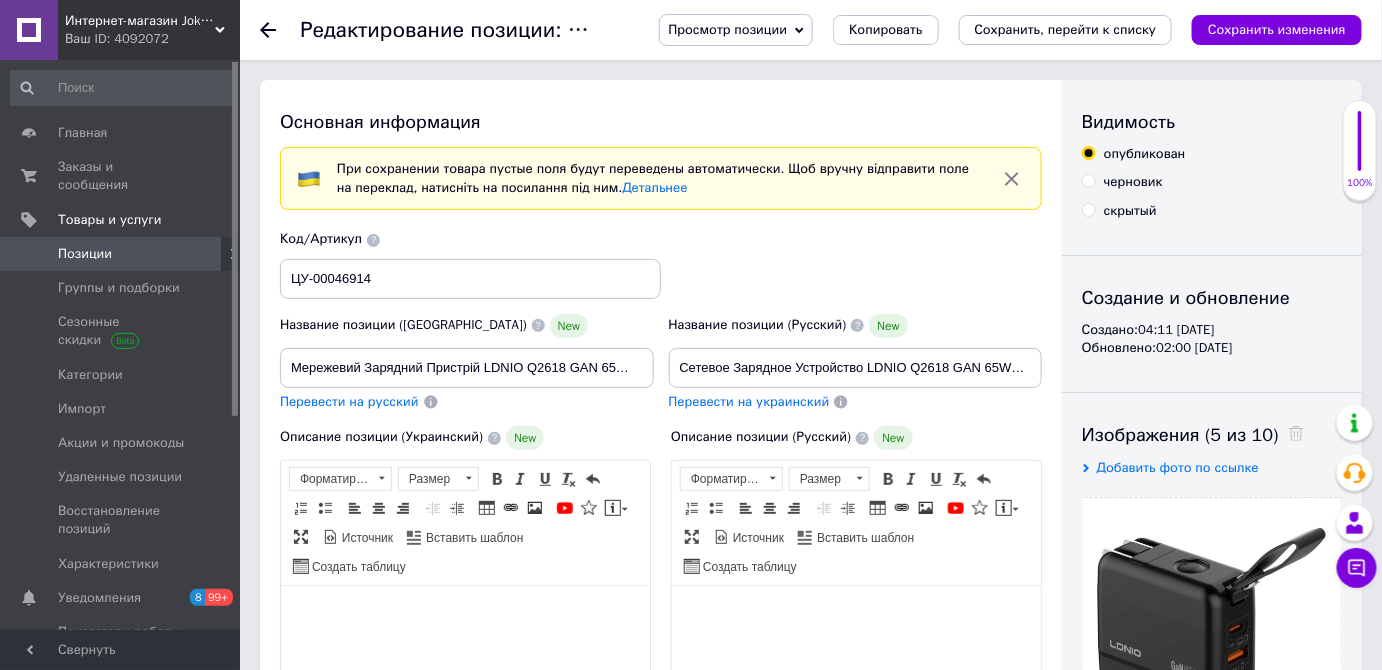 click 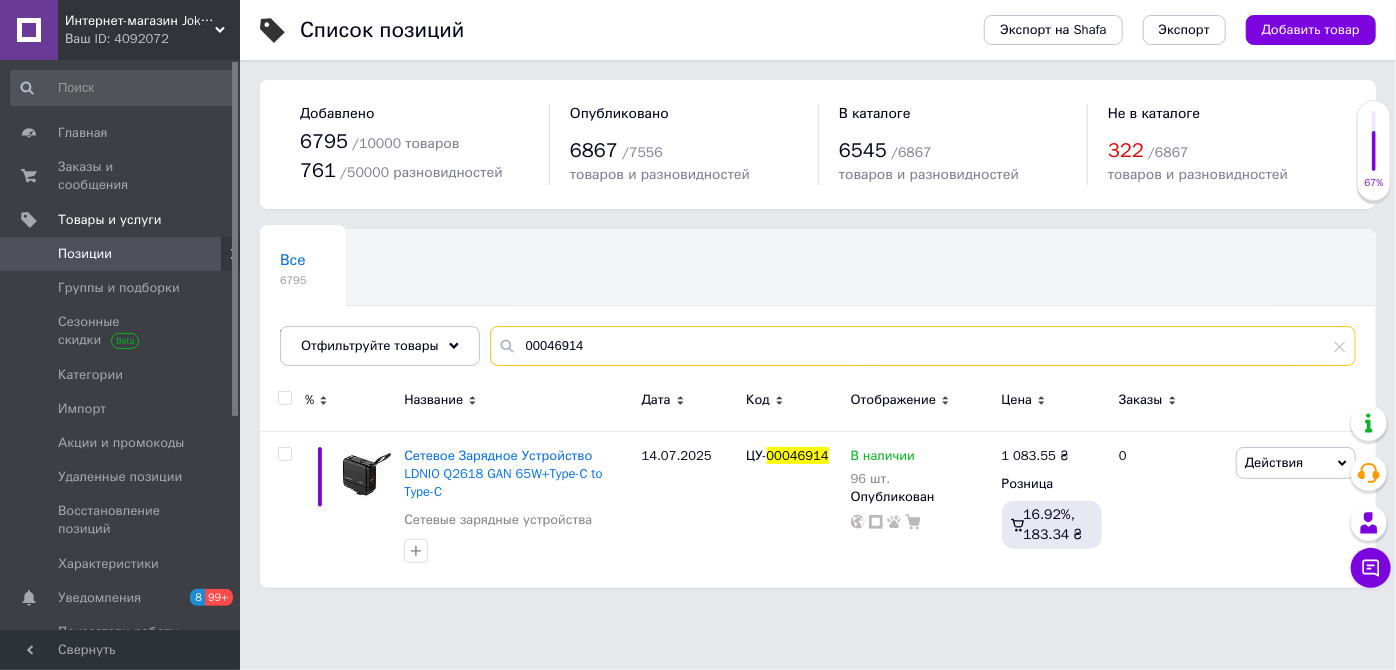 click on "00046914" at bounding box center [923, 346] 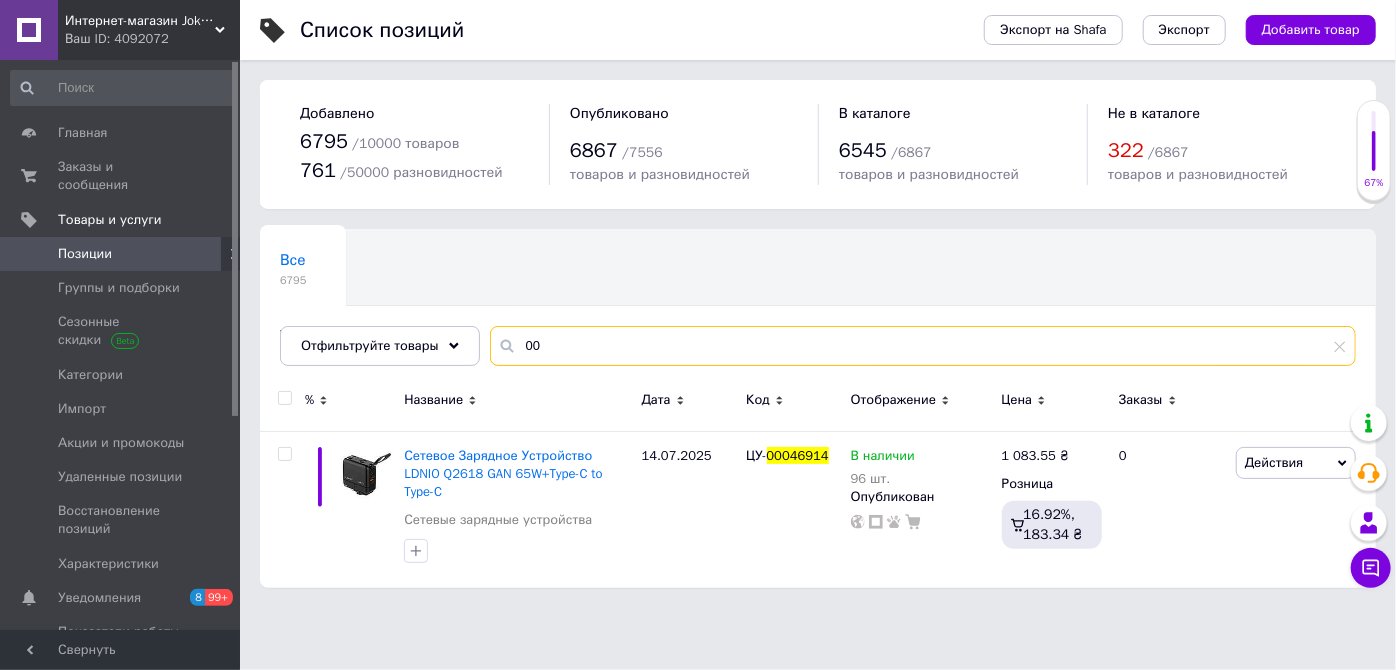 type on "0" 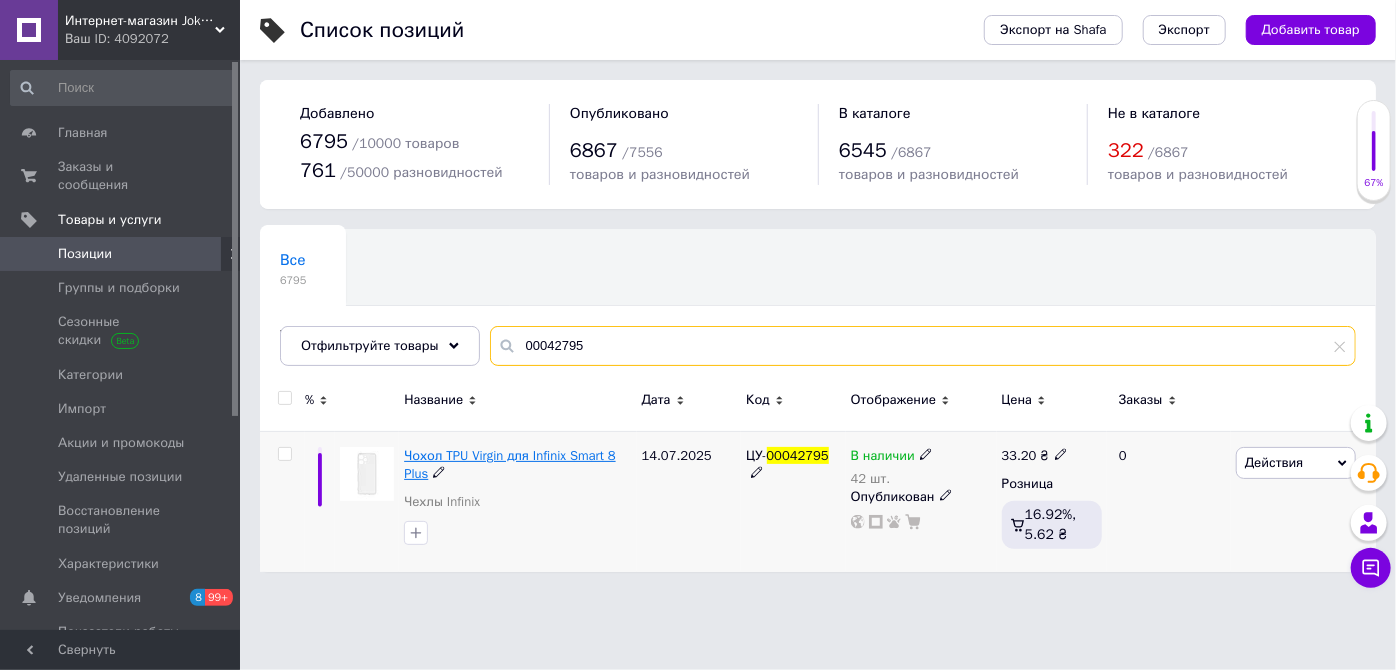 type on "00042795" 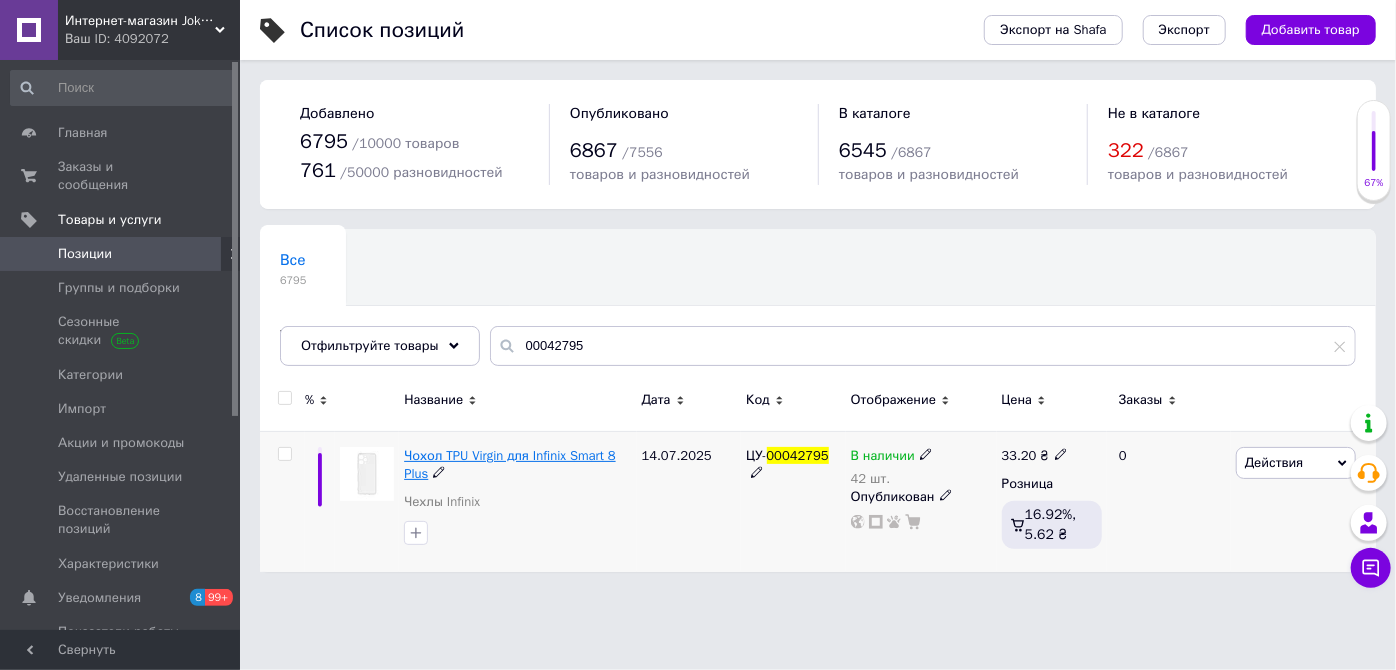 click on "Чохол TPU Virgin для Infinix Smart 8 Plus" at bounding box center [510, 464] 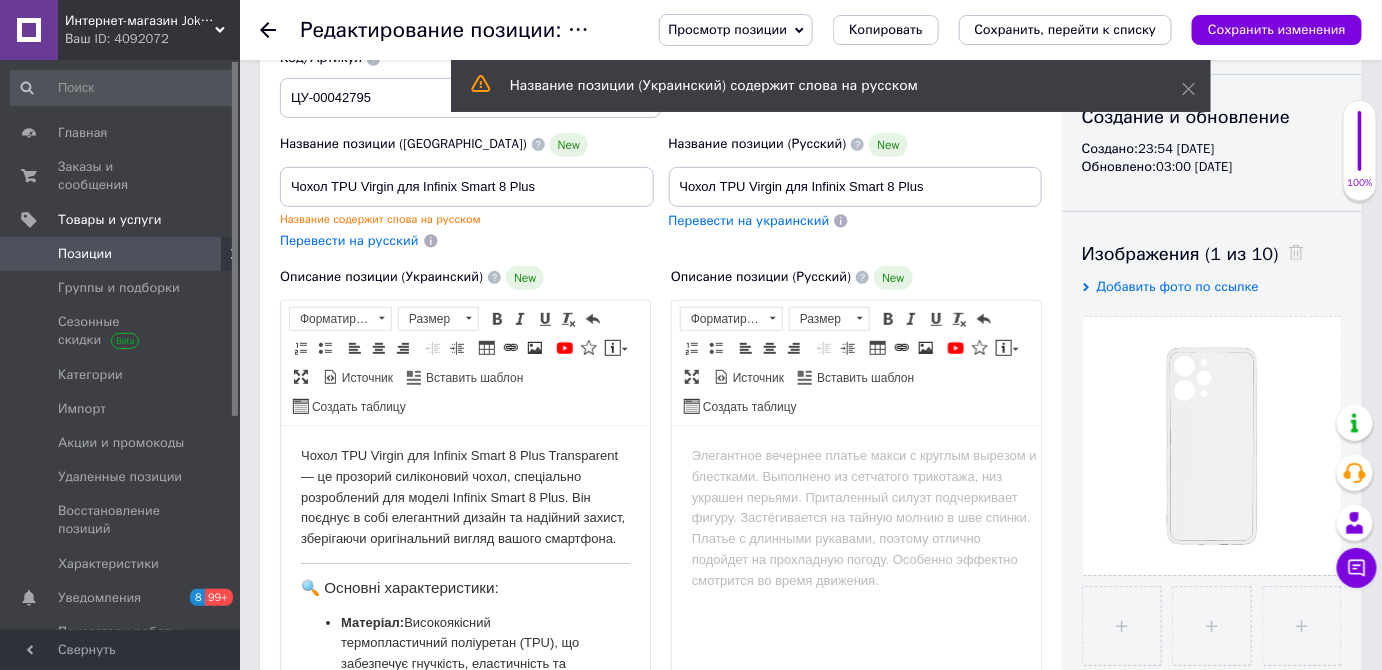 scroll, scrollTop: 90, scrollLeft: 0, axis: vertical 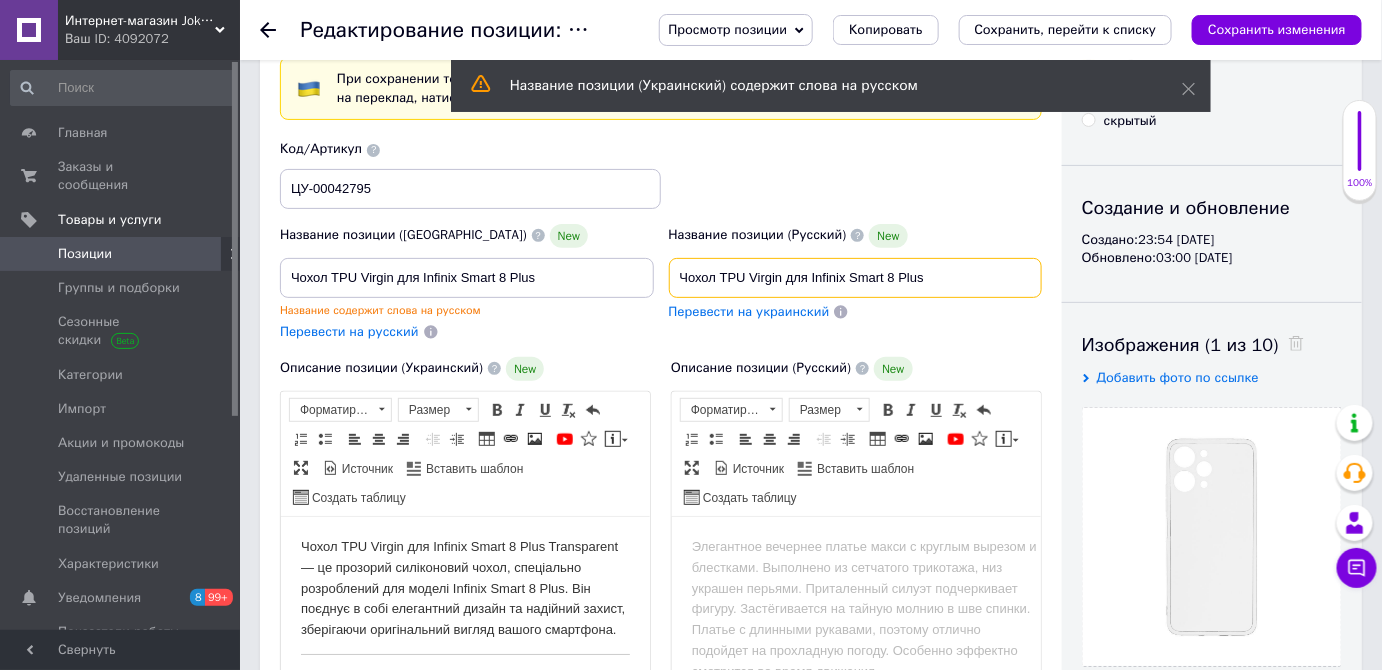 click on "Чохол TPU Virgin для Infinix Smart 8 Plus" at bounding box center (856, 278) 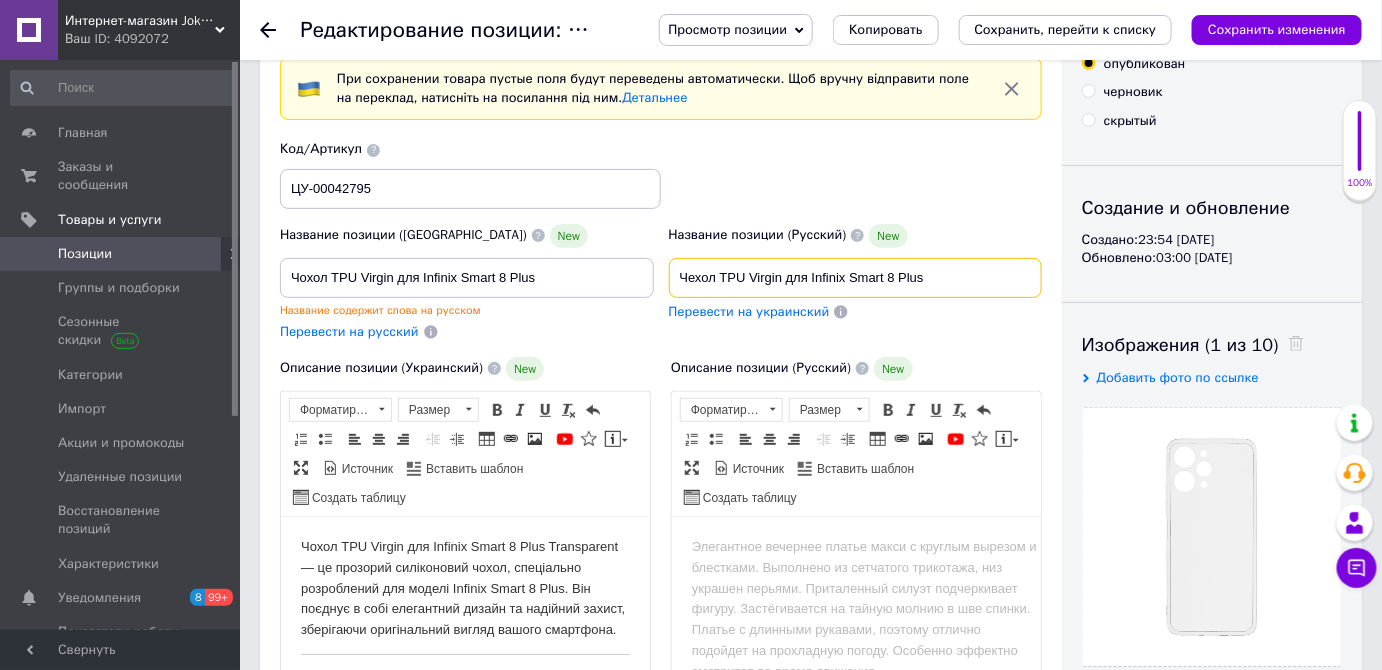 type on "Чехол TPU Virgin для Infinix Smart 8 Plus" 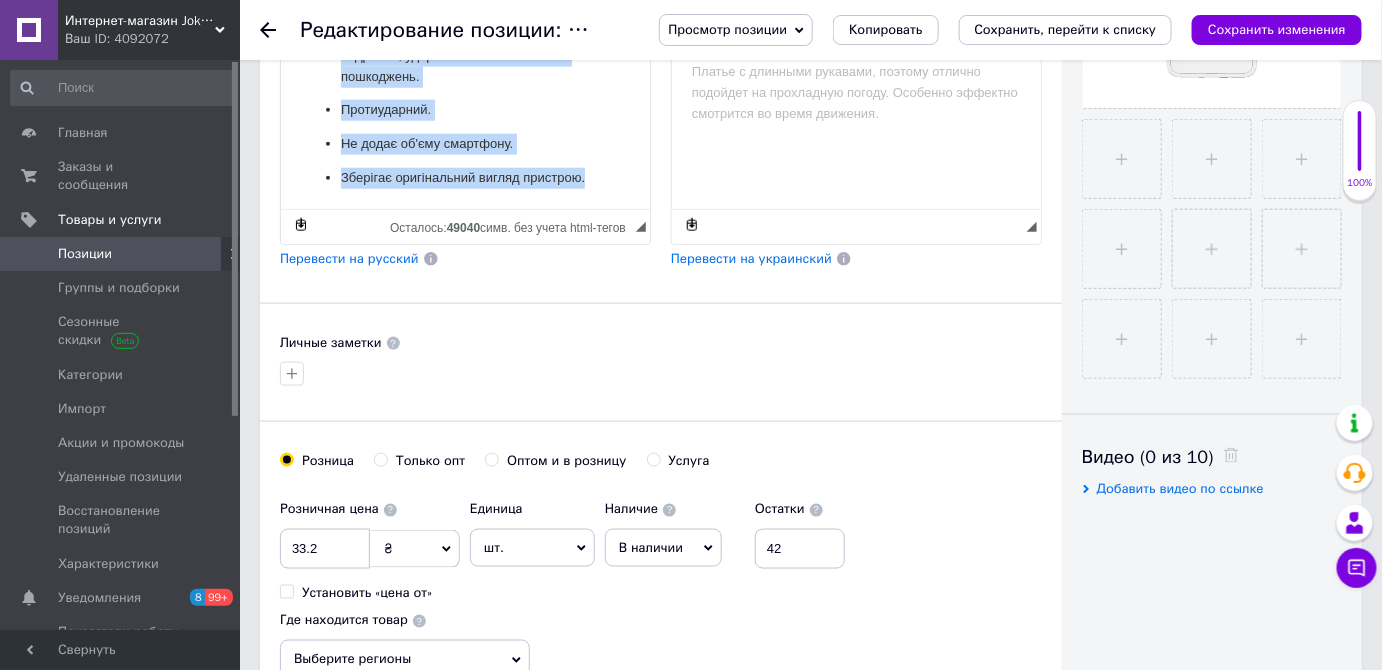 scroll, scrollTop: 709, scrollLeft: 0, axis: vertical 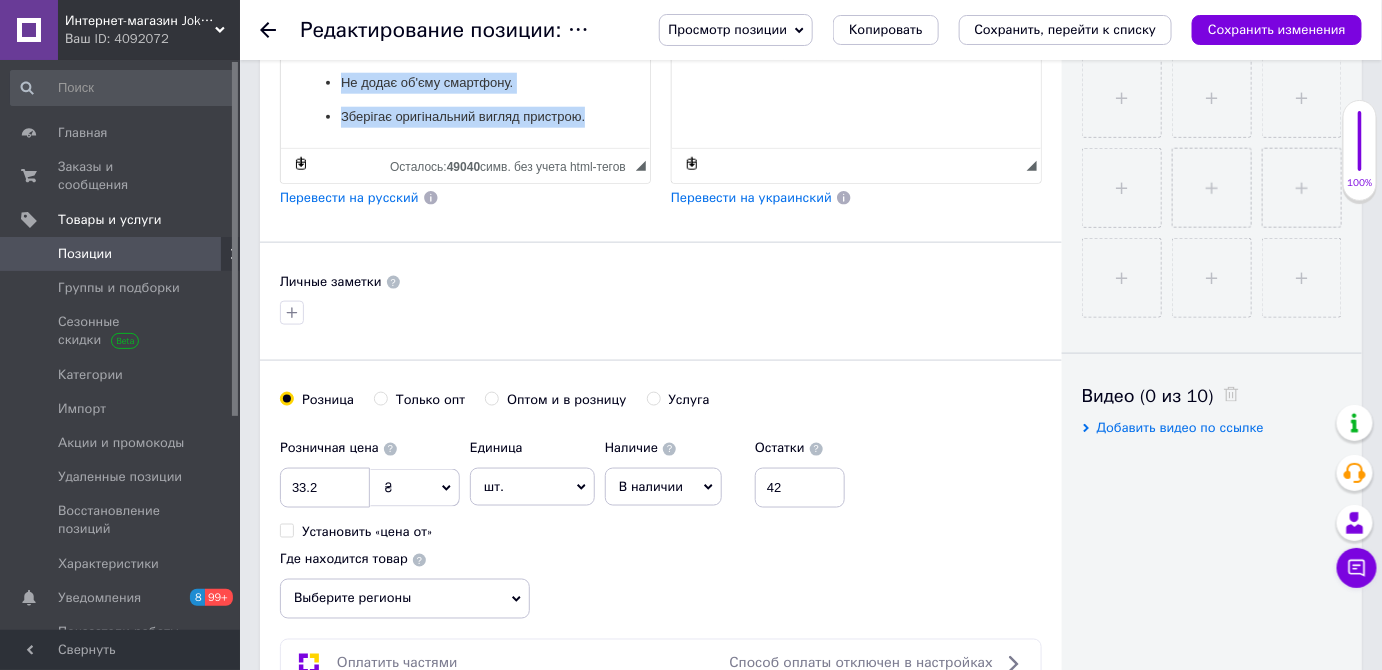 drag, startPoint x: 300, startPoint y: -75, endPoint x: 612, endPoint y: 210, distance: 422.57425 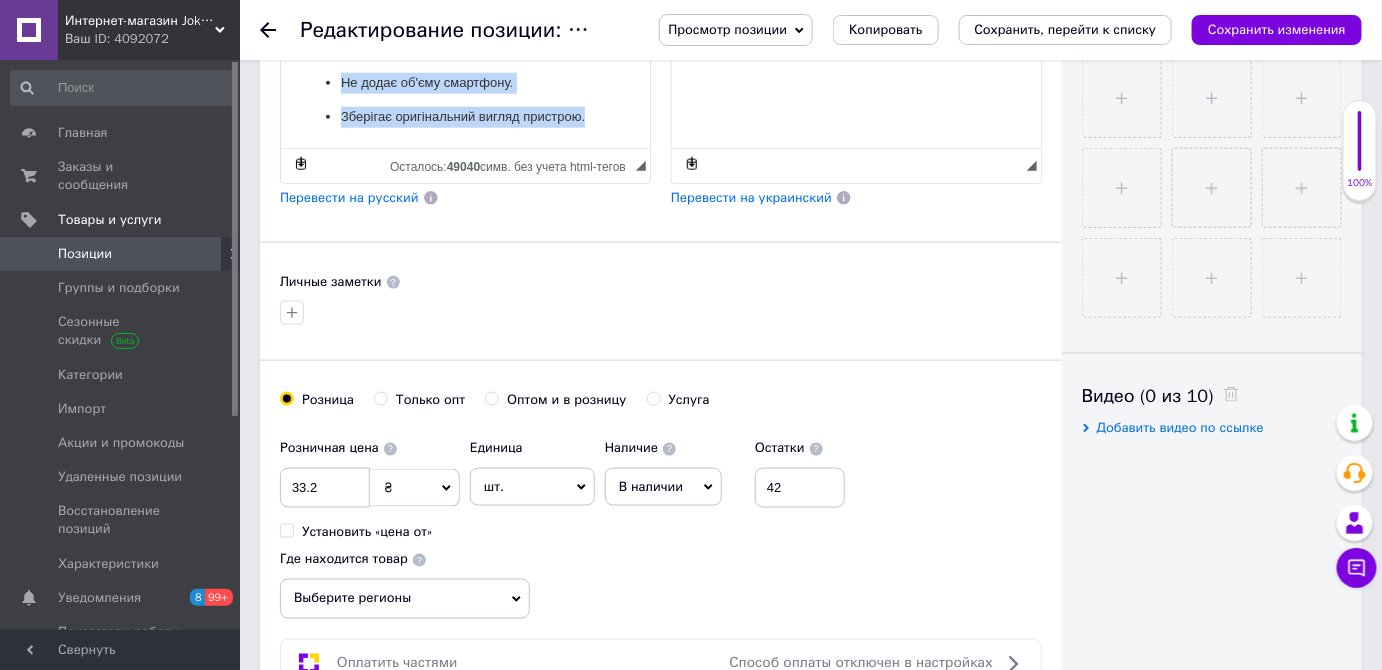 copy on "Чохол TPU Virgin для Infinix Smart 8 Plus Transparent — це прозорий силіконовий чохол, спеціально розроблений для моделі Infinix Smart 8 Plus. Він поєднує в собі елегантний дизайн та надійний захист, зберігаючи оригінальний вигляд вашого смартфона. 🔍 Основні характеристики: Матеріал:  Високоякісний термопластичний поліуретан (TPU), що забезпечує гнучкість, еластичність та стійкість до зношування. Дизайн:  Прозорий, що дозволяє зберегти оригінальний вигляд пристрою. Форм-фактор:  Накладка, яка щільно прилягає до корпусу смартфона, не додаючи зайвого об'єму. Сумісність:  Розроблений спеціально для моделі Infinix Smart 8 Plus, забезпечуючи точне розташування всіх портів та кнопок. Особливості:  Захист камери, антивідбиткове покриття, антиковзання, стійкість до пожовтіння. ✅ Переваги: Захищає весь корпус пристрою від подряпин, ударів та інших механічних пошкоджень. Протиударний. Не додає об'єму смартфону. Зберігає оригінальний вигляд пристрою...." 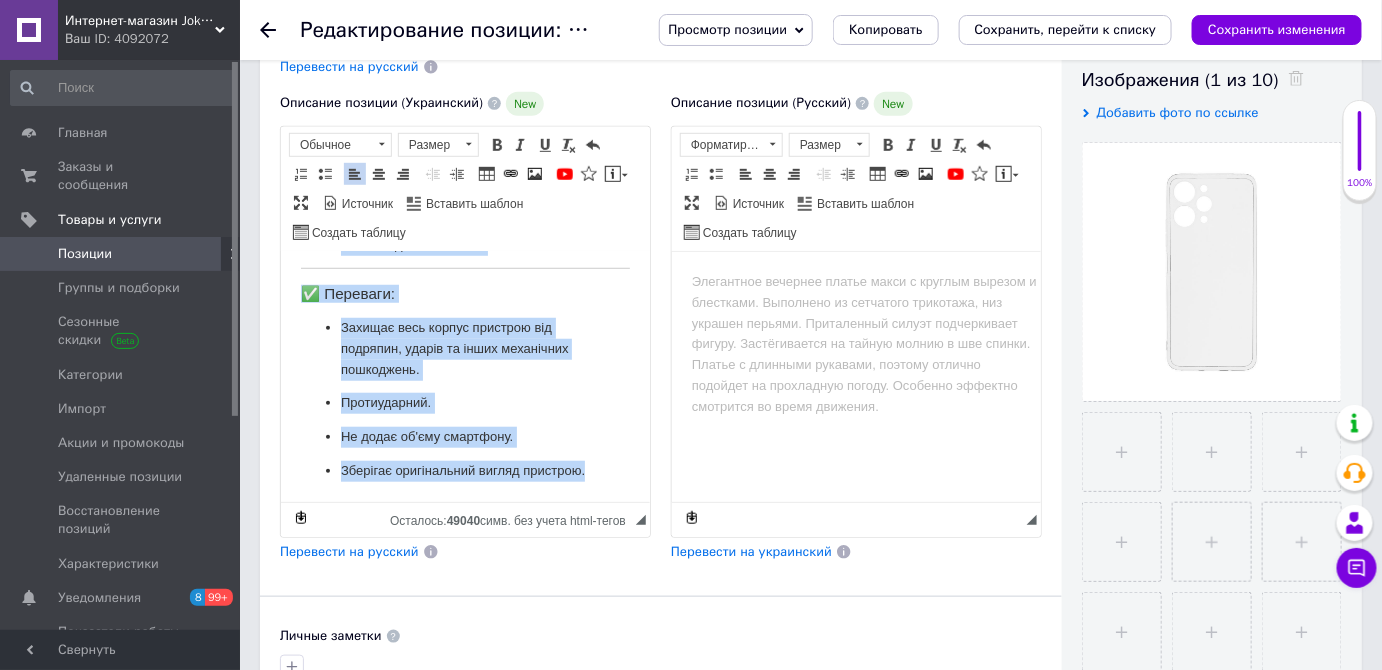 scroll, scrollTop: 346, scrollLeft: 0, axis: vertical 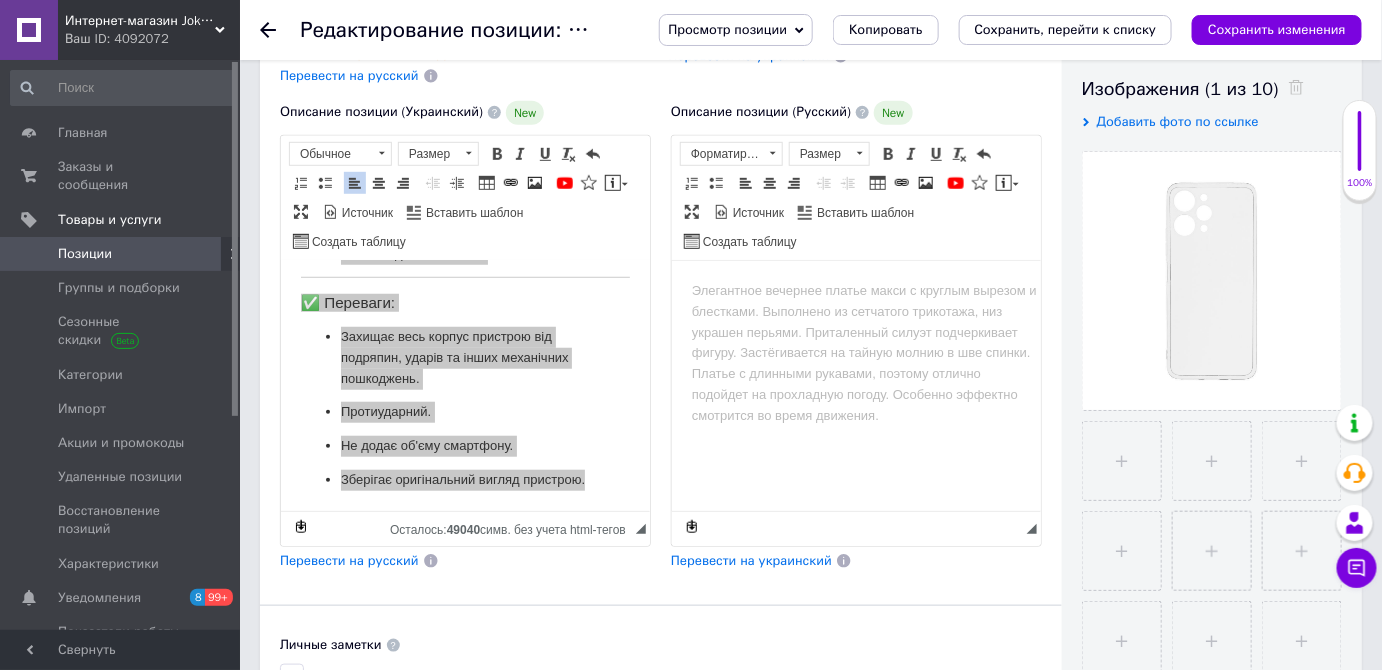 click at bounding box center [855, 290] 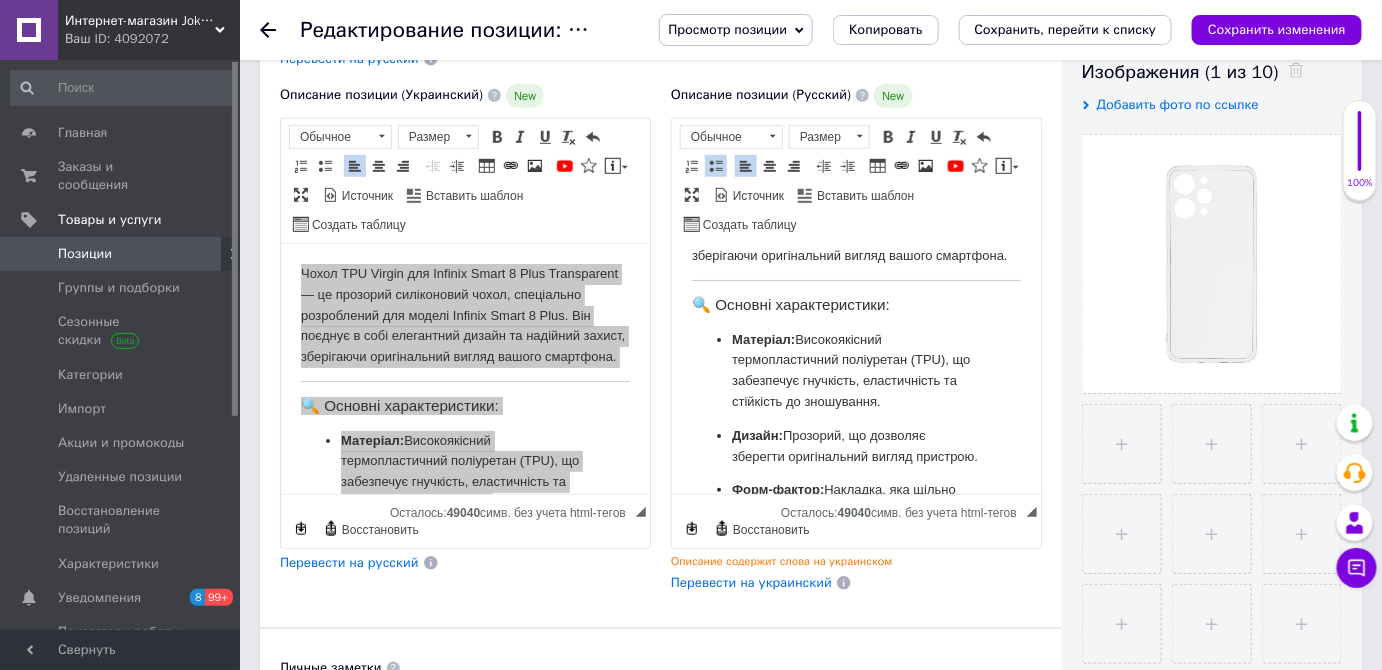 scroll, scrollTop: 0, scrollLeft: 0, axis: both 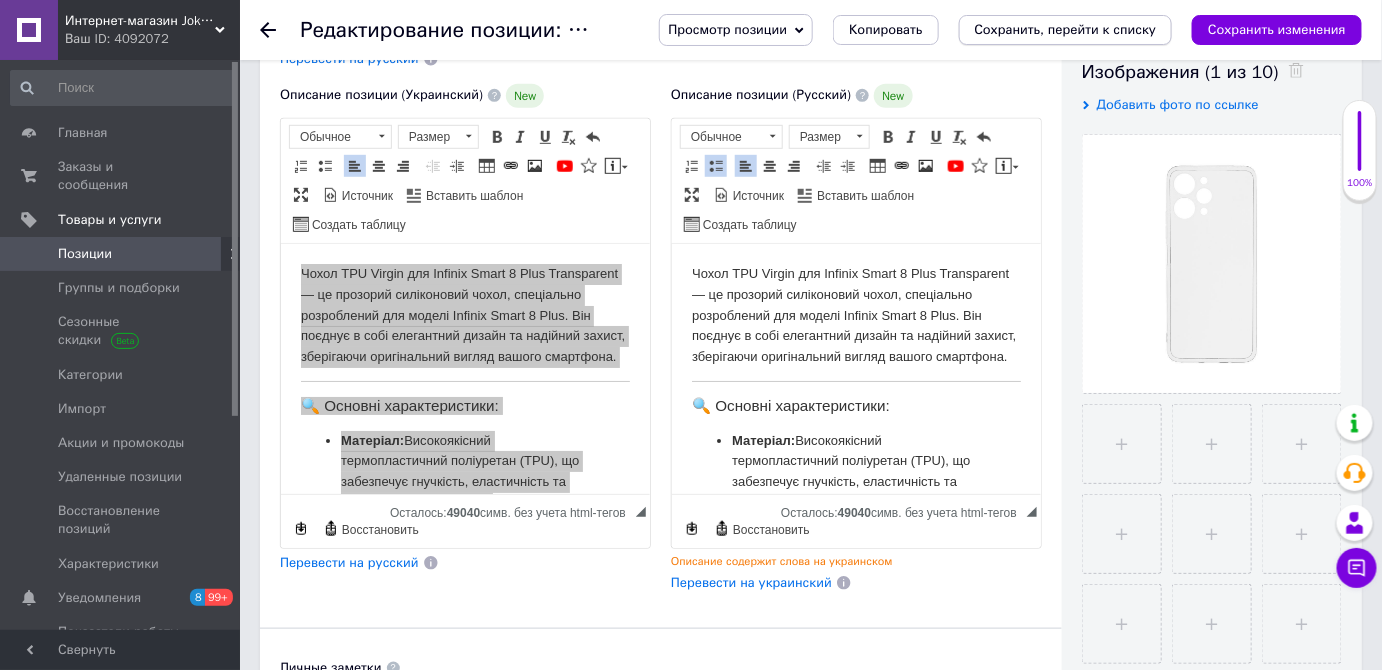 click on "Сохранить, перейти к списку" at bounding box center [1066, 29] 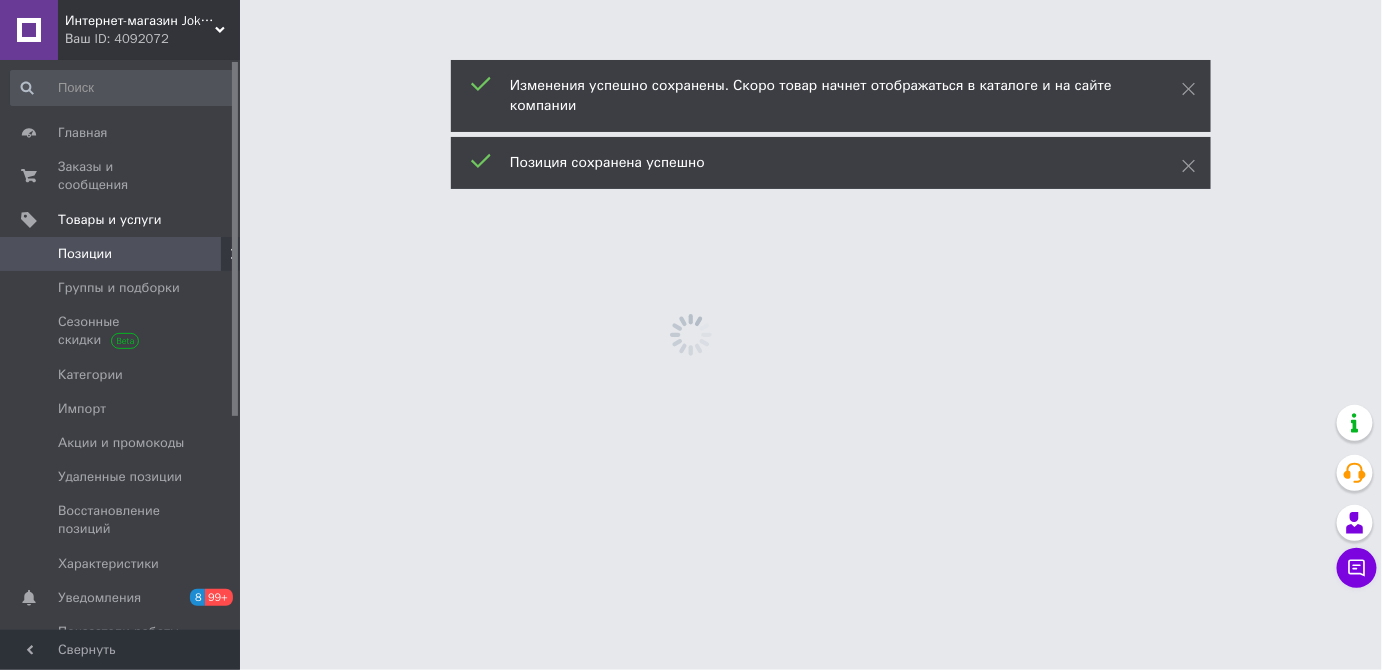 scroll, scrollTop: 0, scrollLeft: 0, axis: both 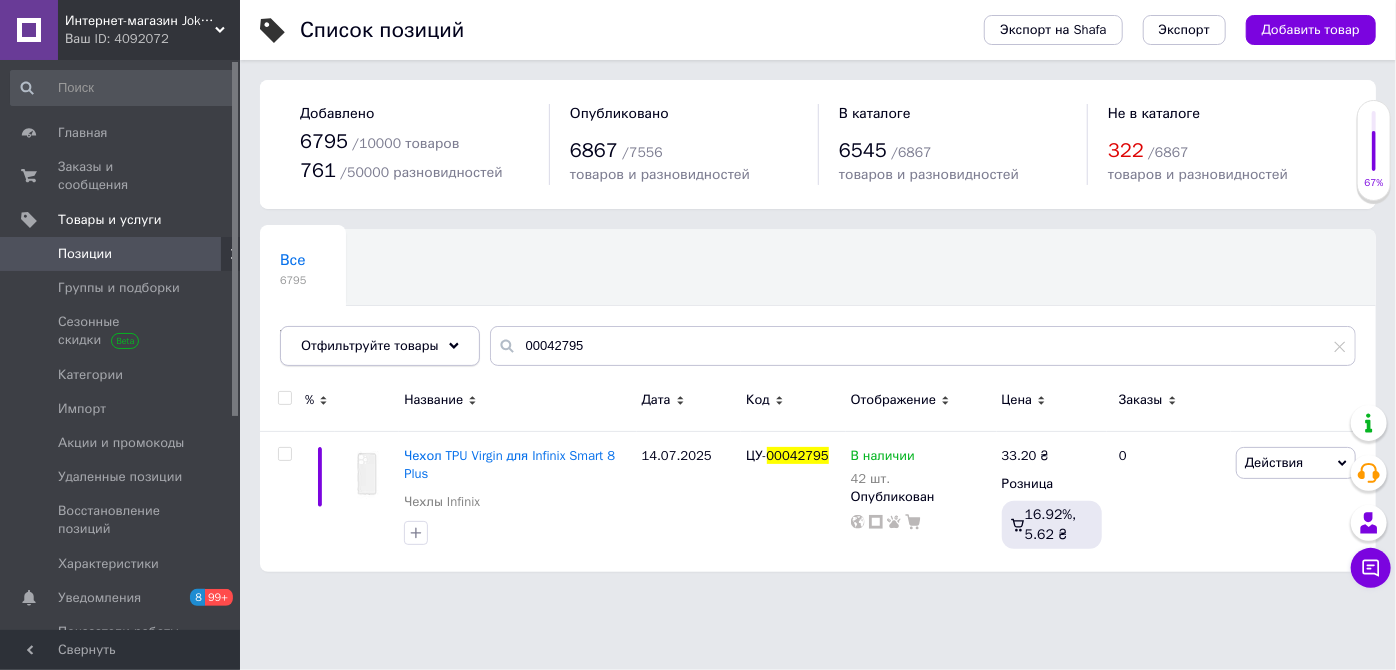 click 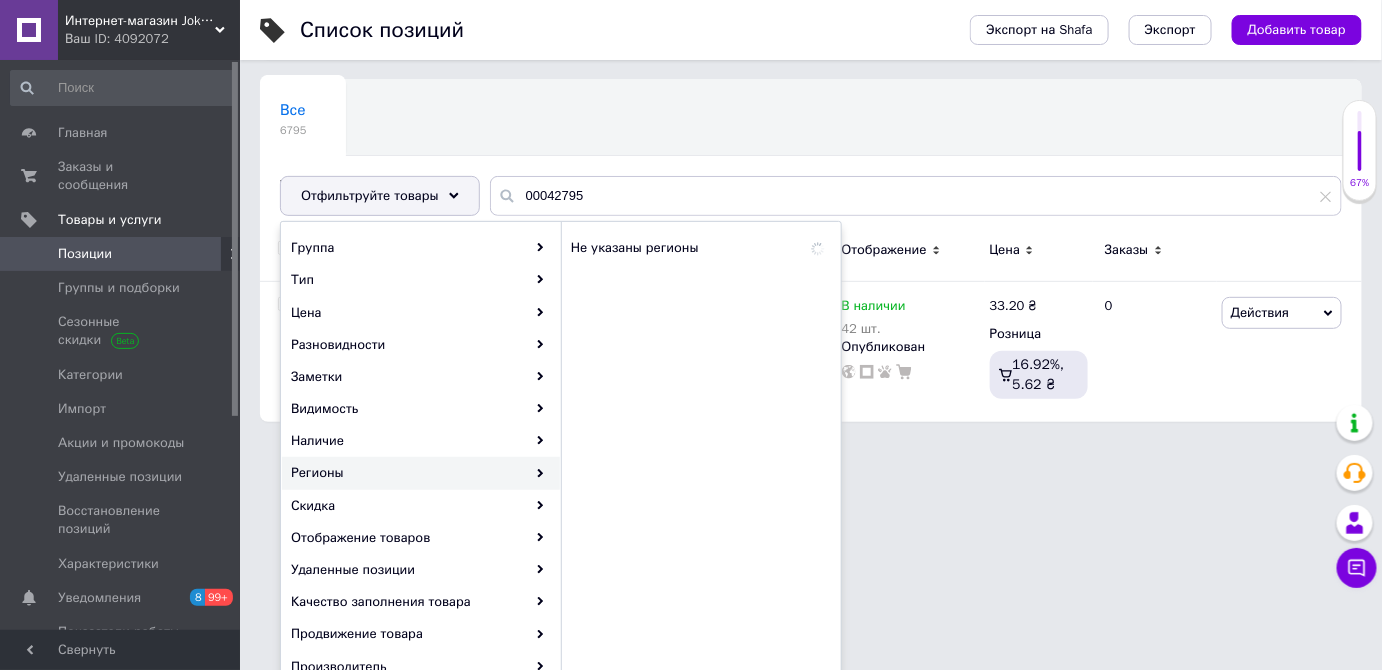 scroll, scrollTop: 181, scrollLeft: 0, axis: vertical 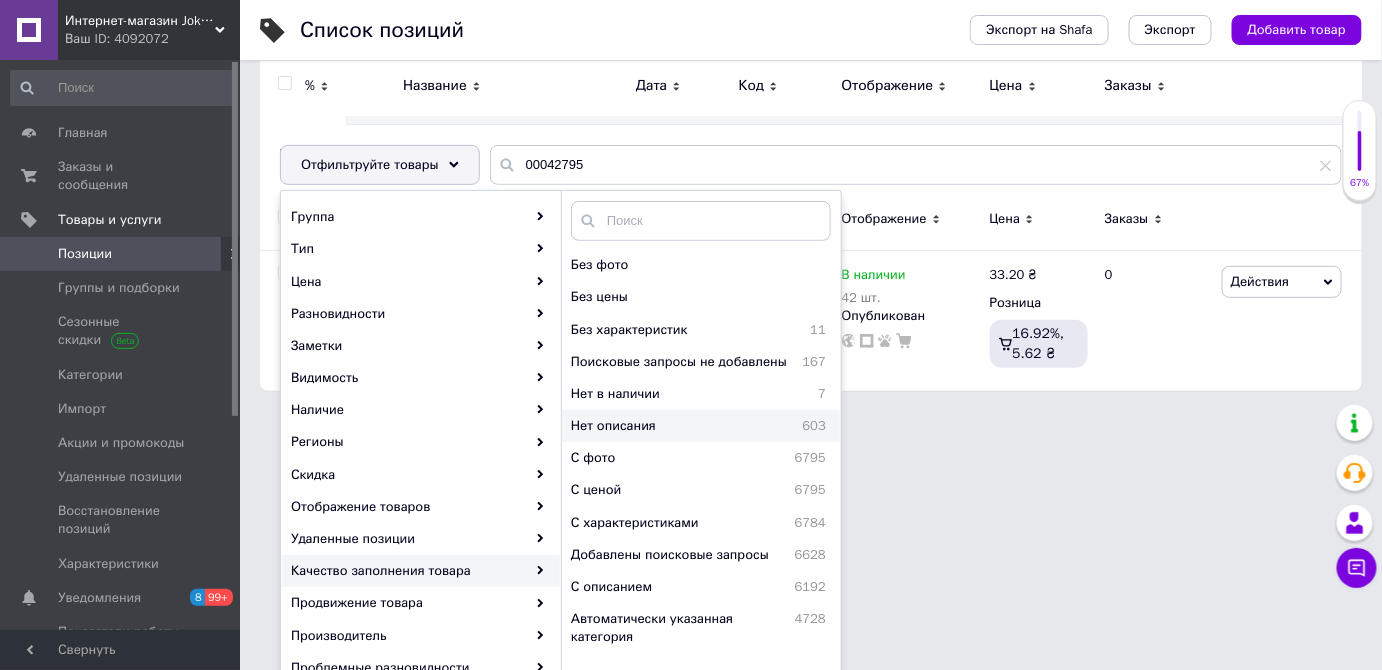 click on "Нет описания" at bounding box center (662, 426) 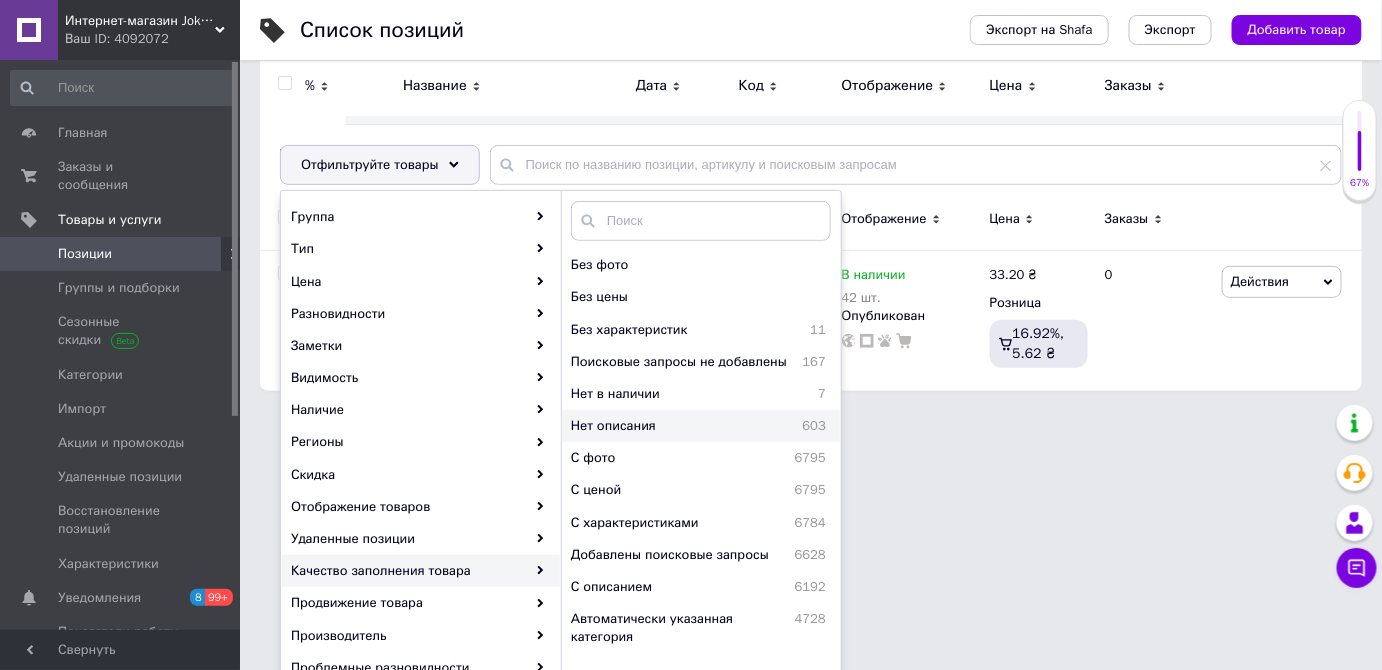 scroll, scrollTop: 0, scrollLeft: 0, axis: both 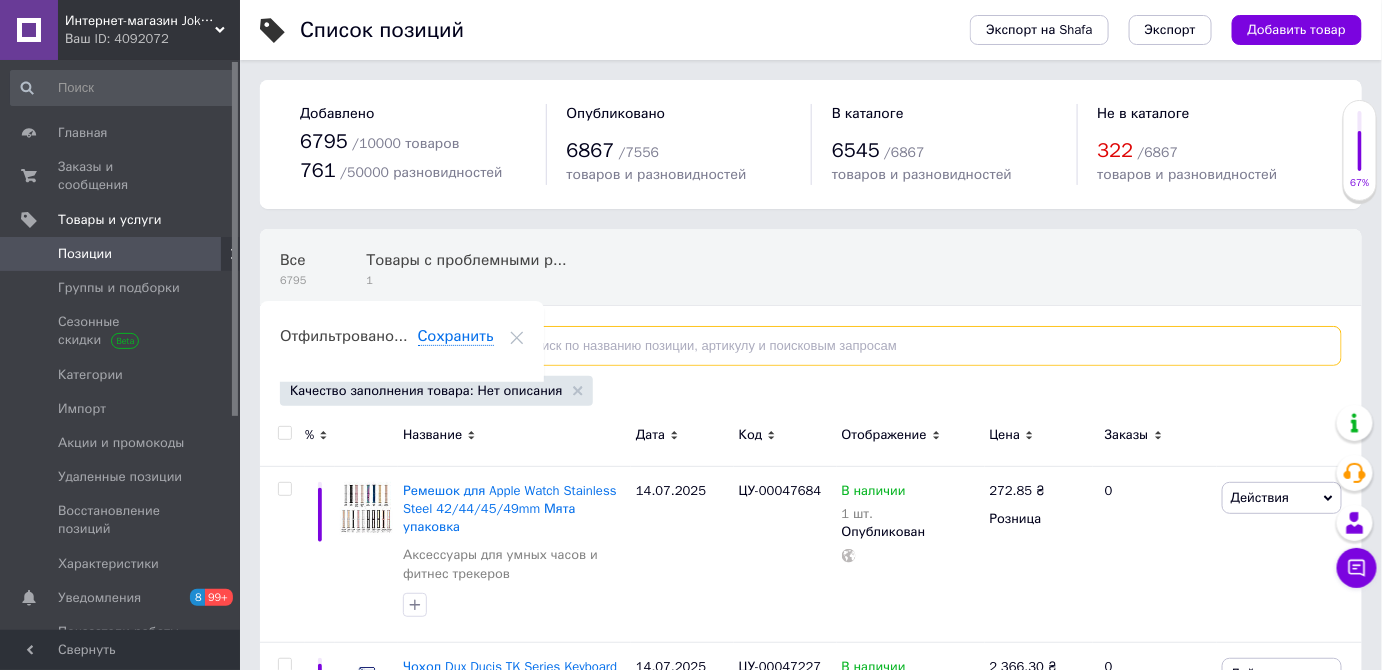 click at bounding box center [916, 346] 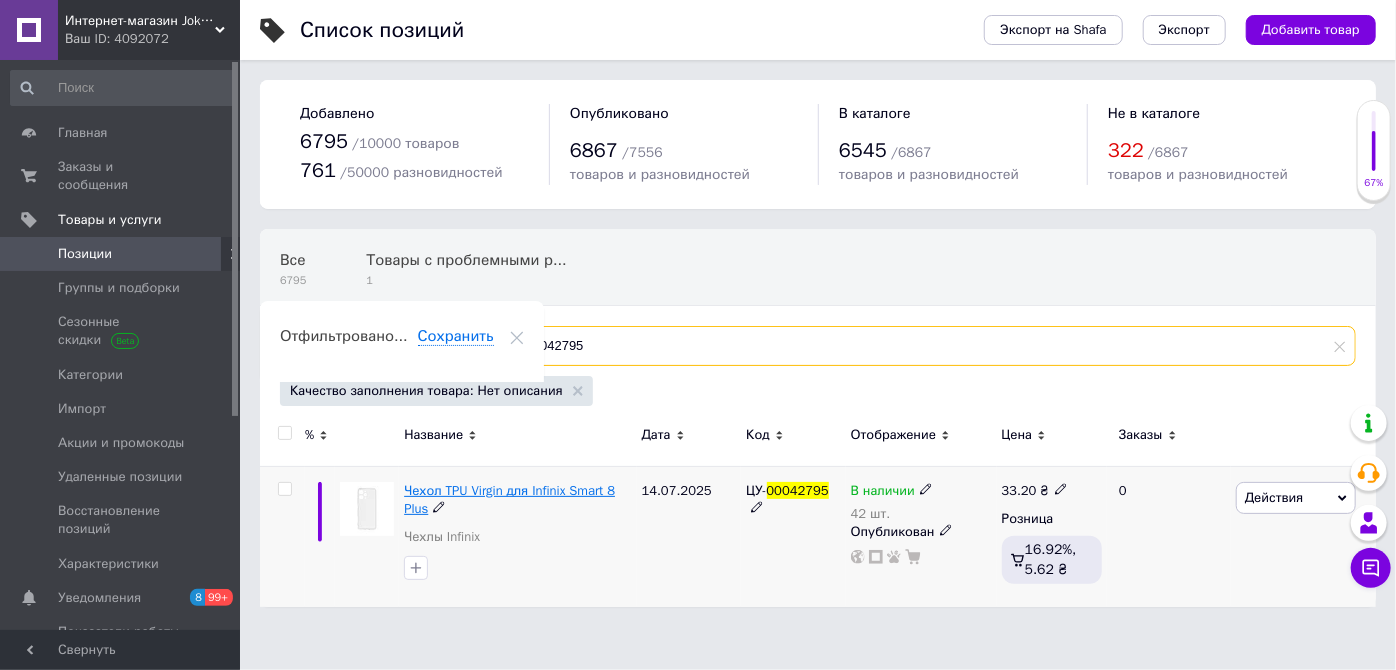 type on "00042795" 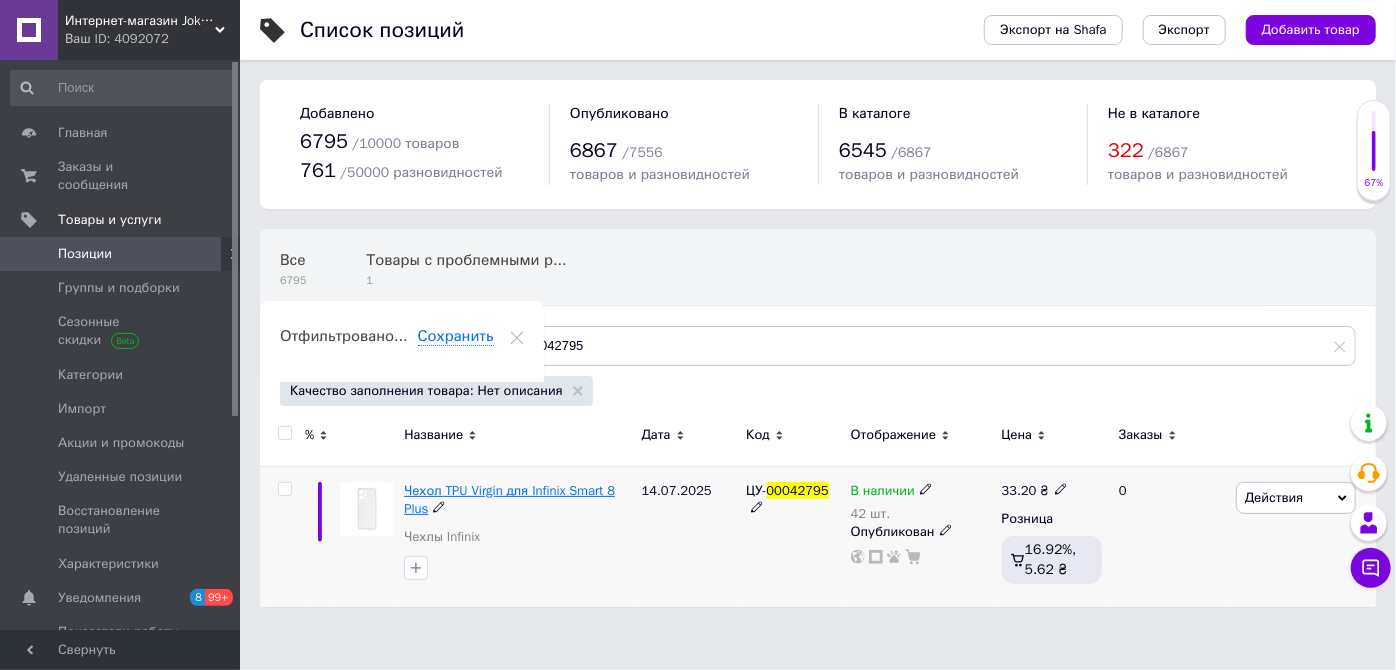 click on "Чехол TPU Virgin для Infinix Smart 8 Plus" at bounding box center (509, 499) 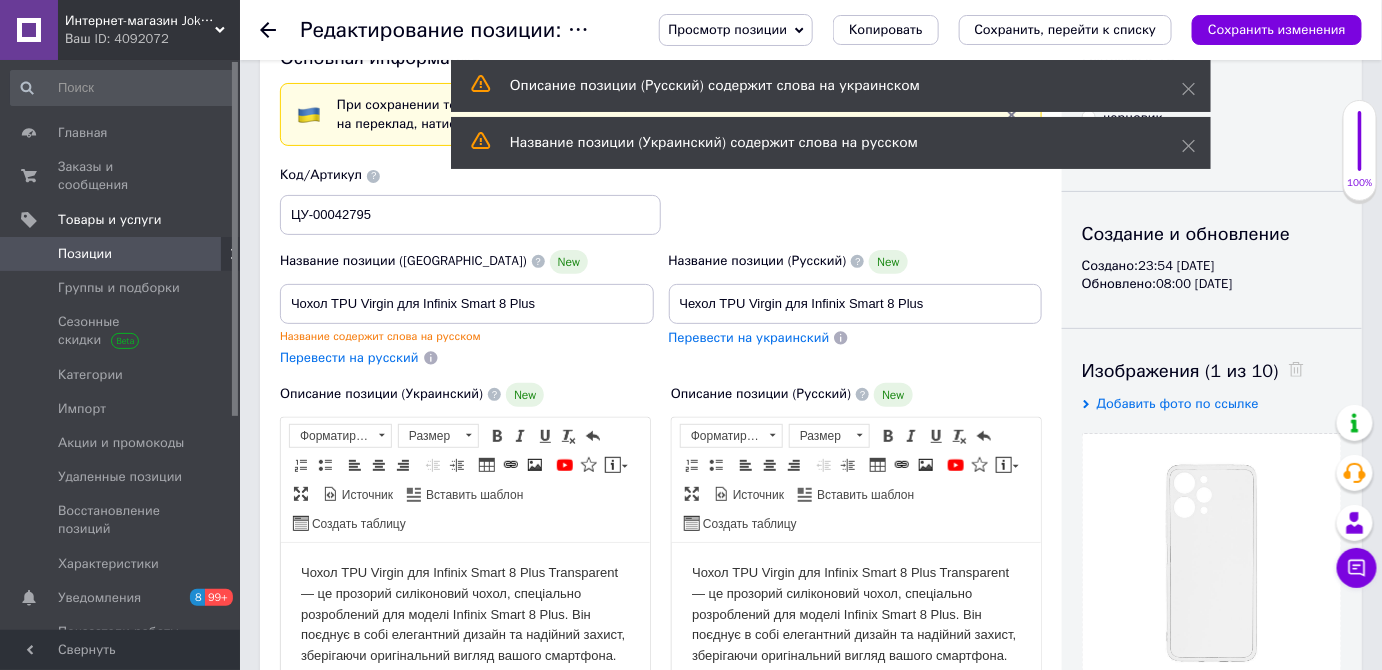scroll, scrollTop: 0, scrollLeft: 0, axis: both 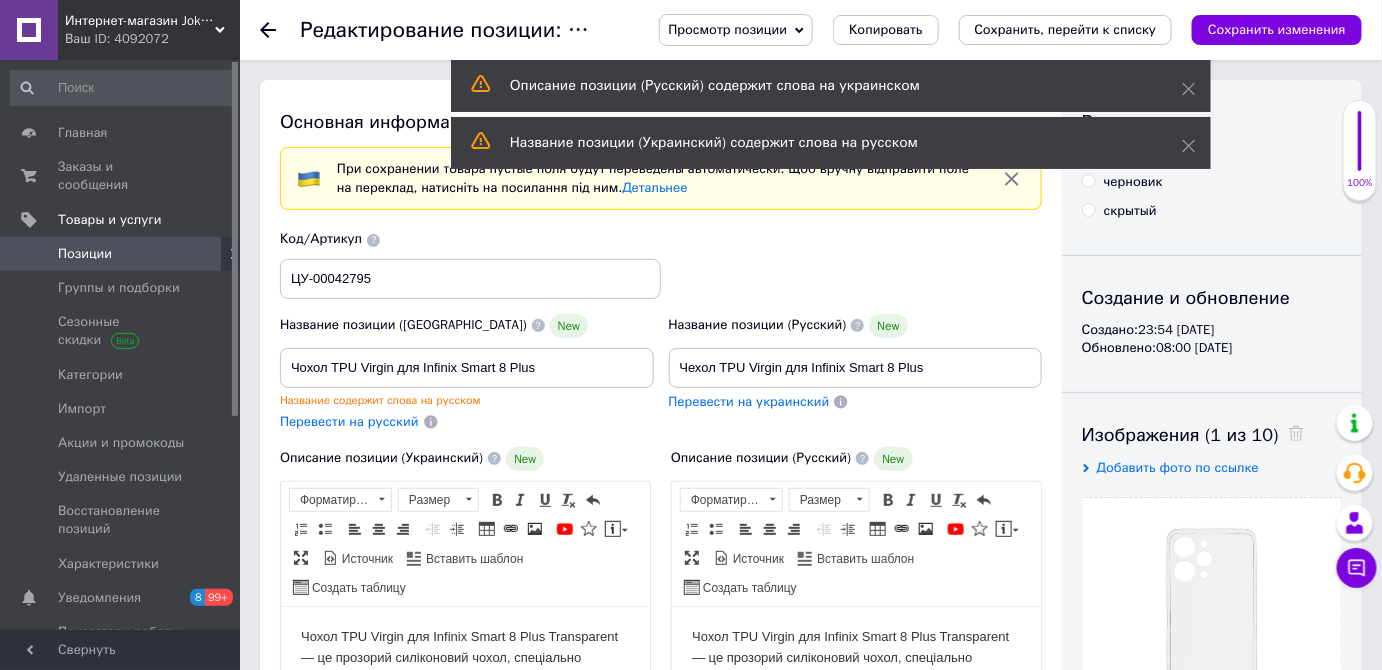 click on "Название позиции (Украинский) содержит слова на русском" at bounding box center [831, 143] 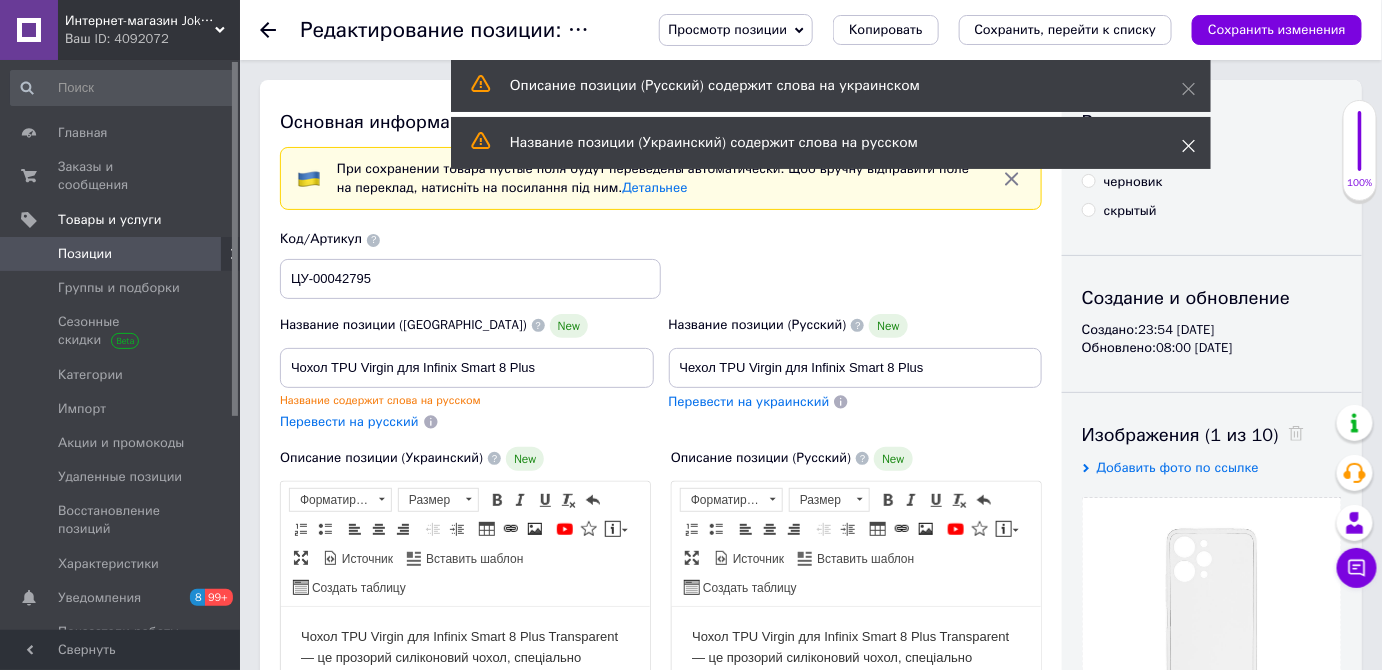click 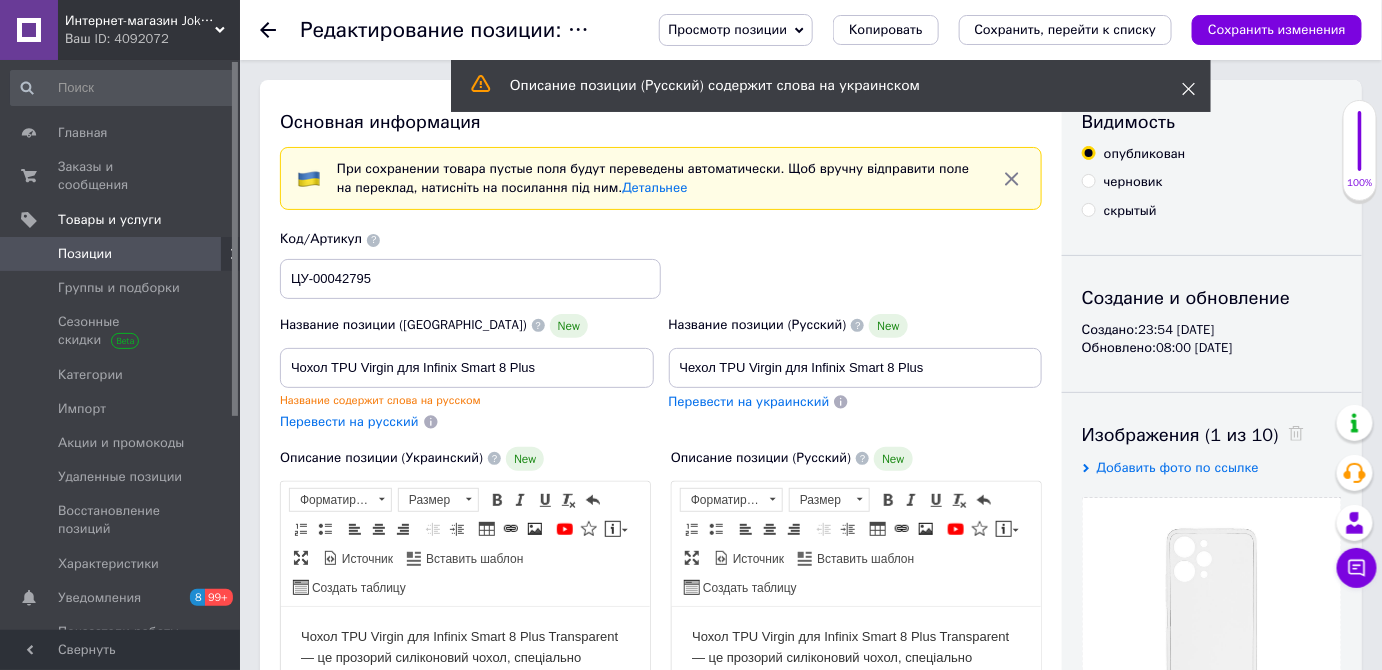 click 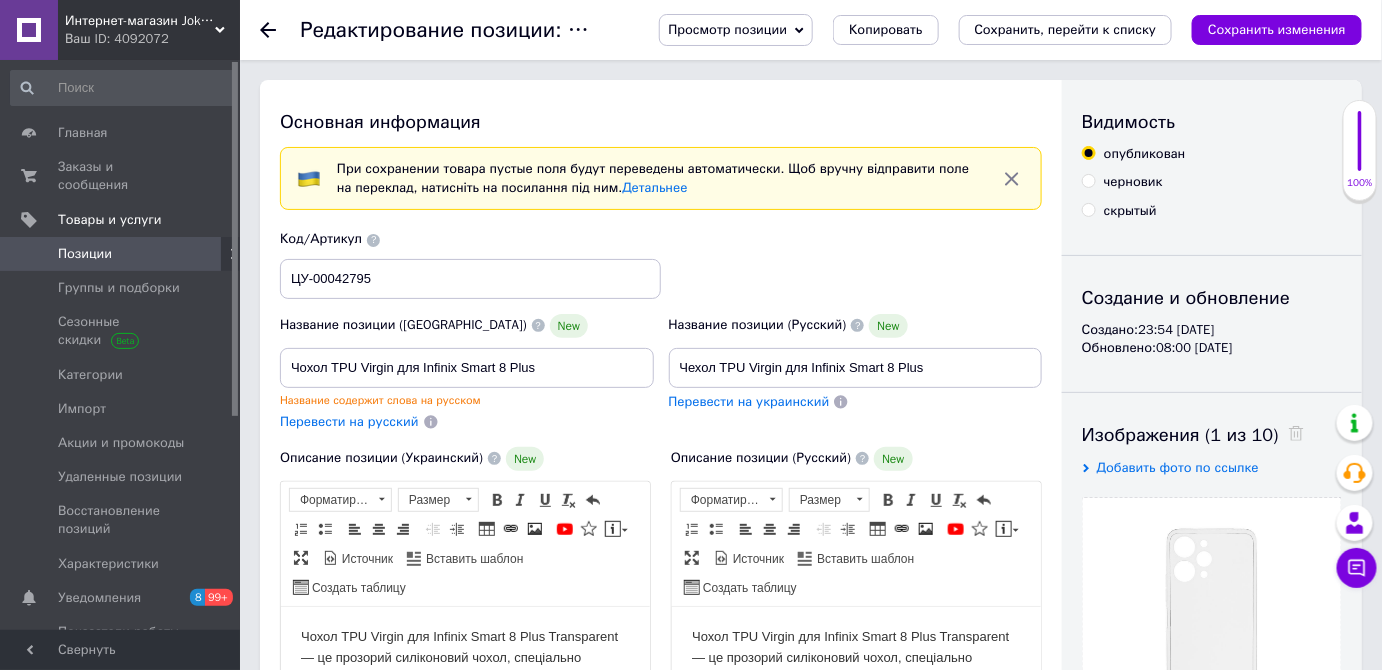 click 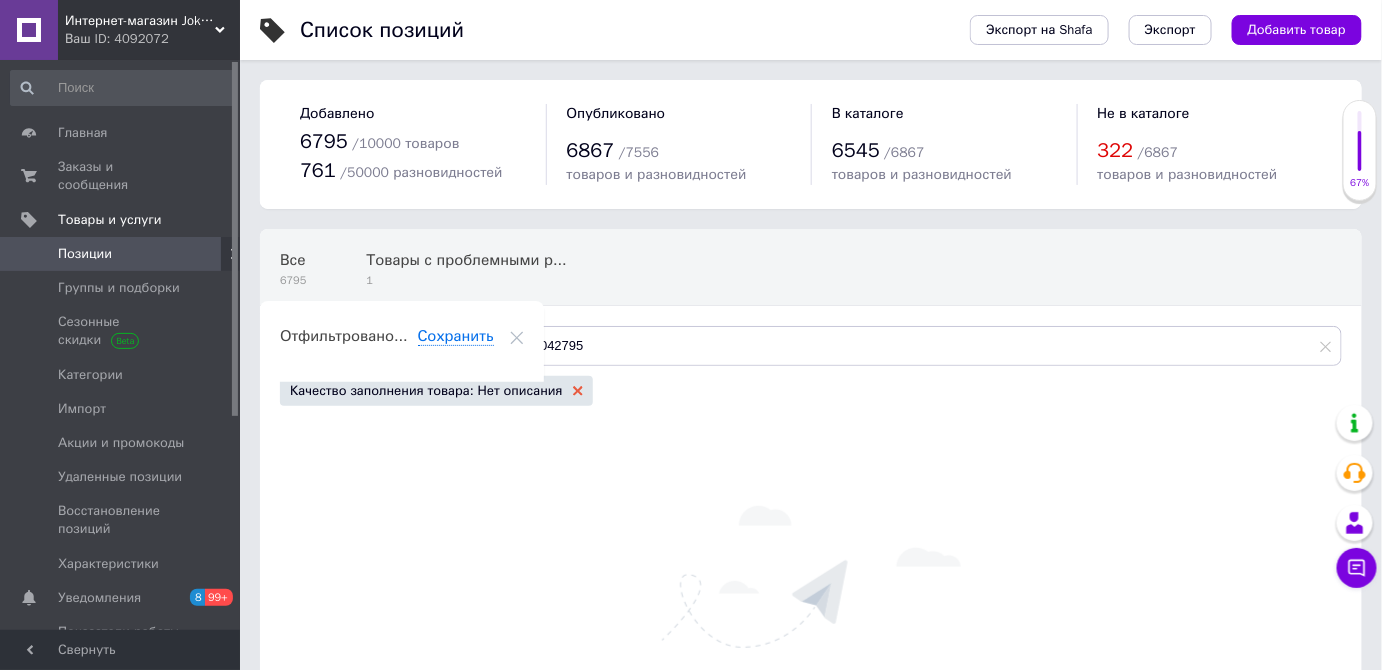 click 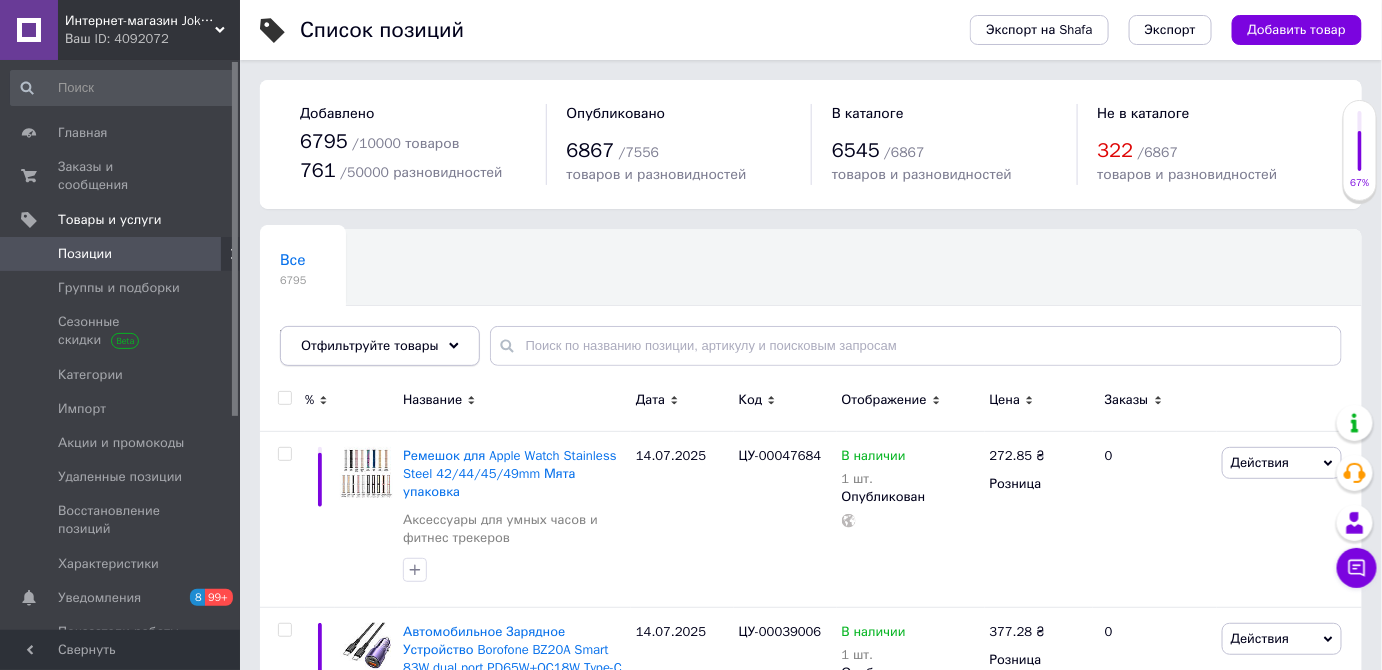 click 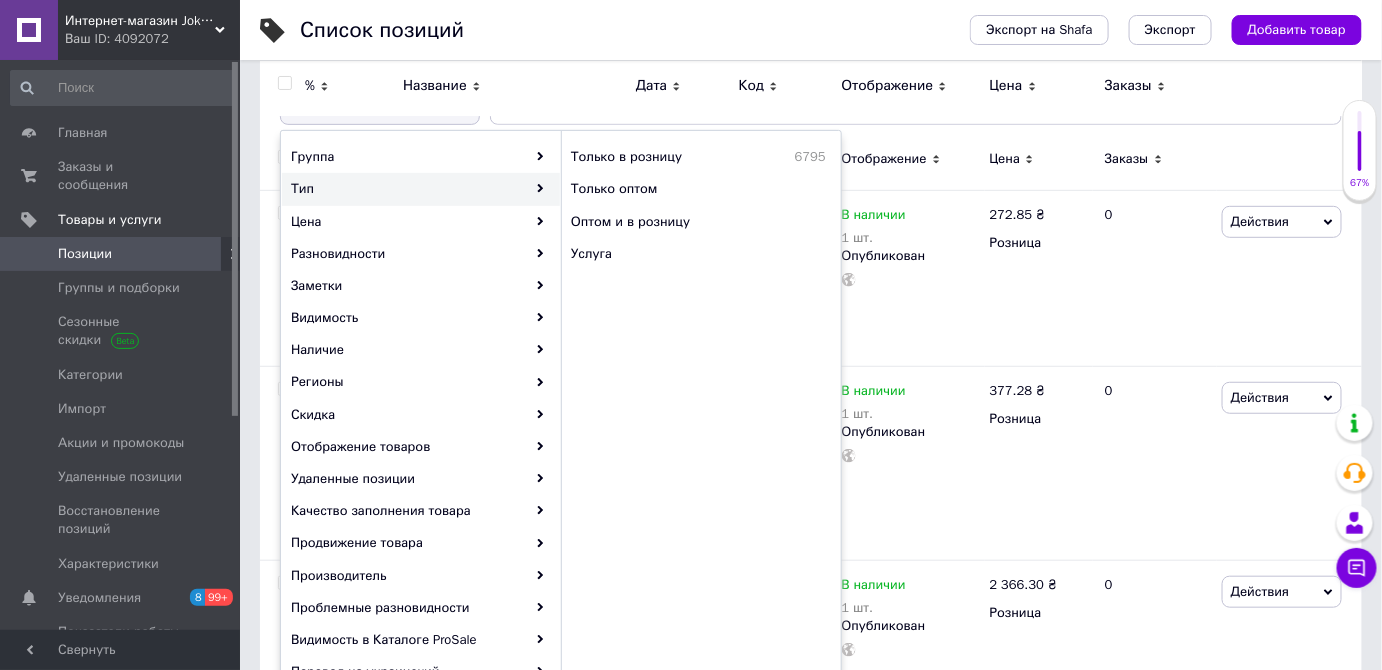scroll, scrollTop: 272, scrollLeft: 0, axis: vertical 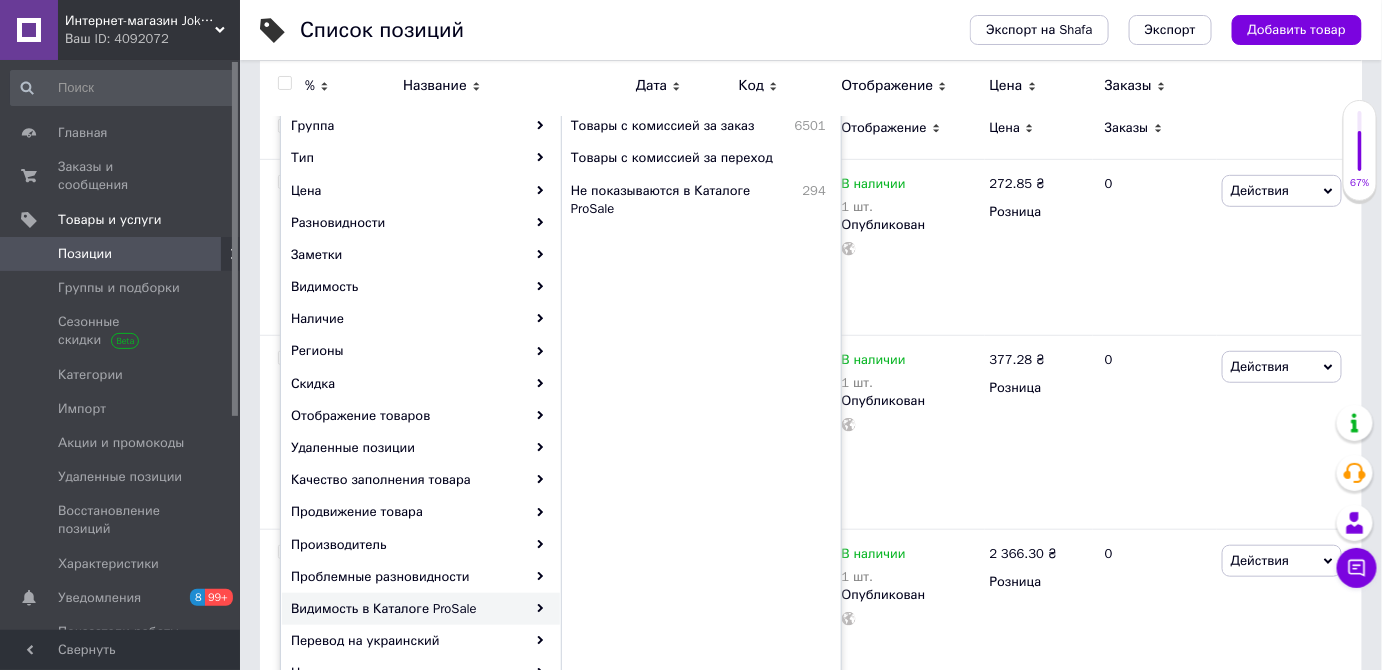 click on "Список позиций" at bounding box center [615, 30] 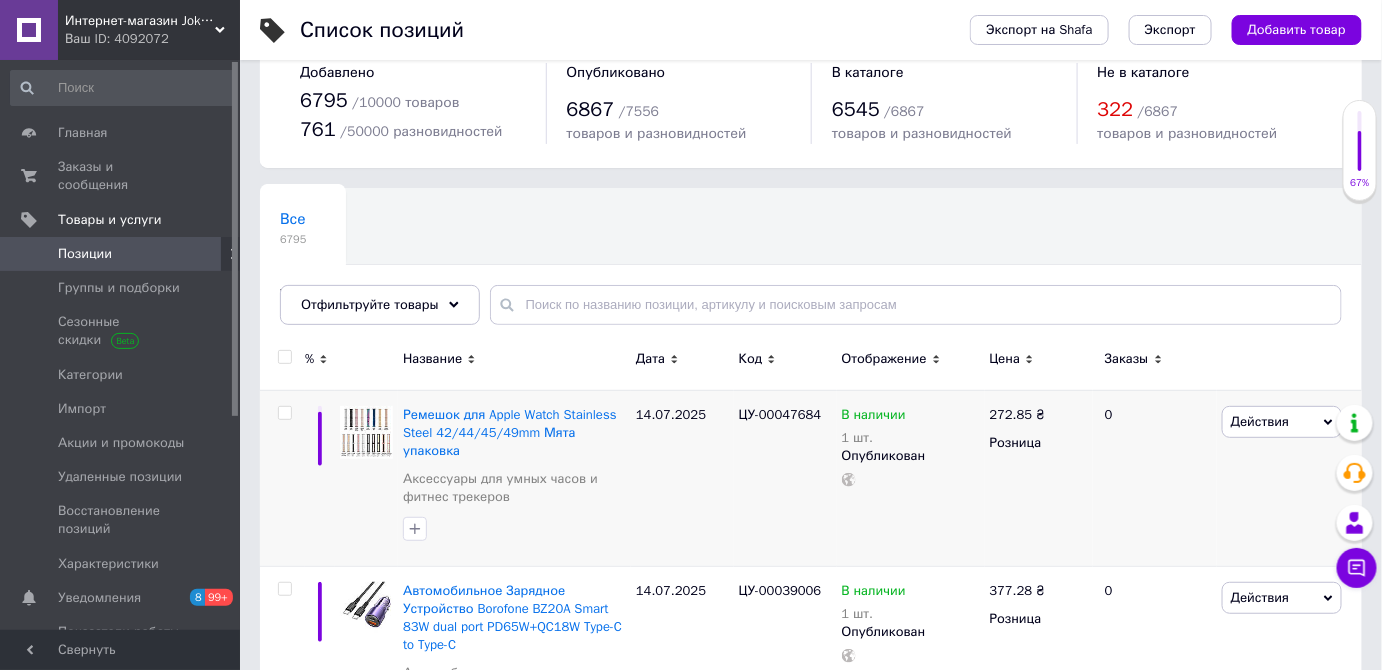 scroll, scrollTop: 0, scrollLeft: 0, axis: both 